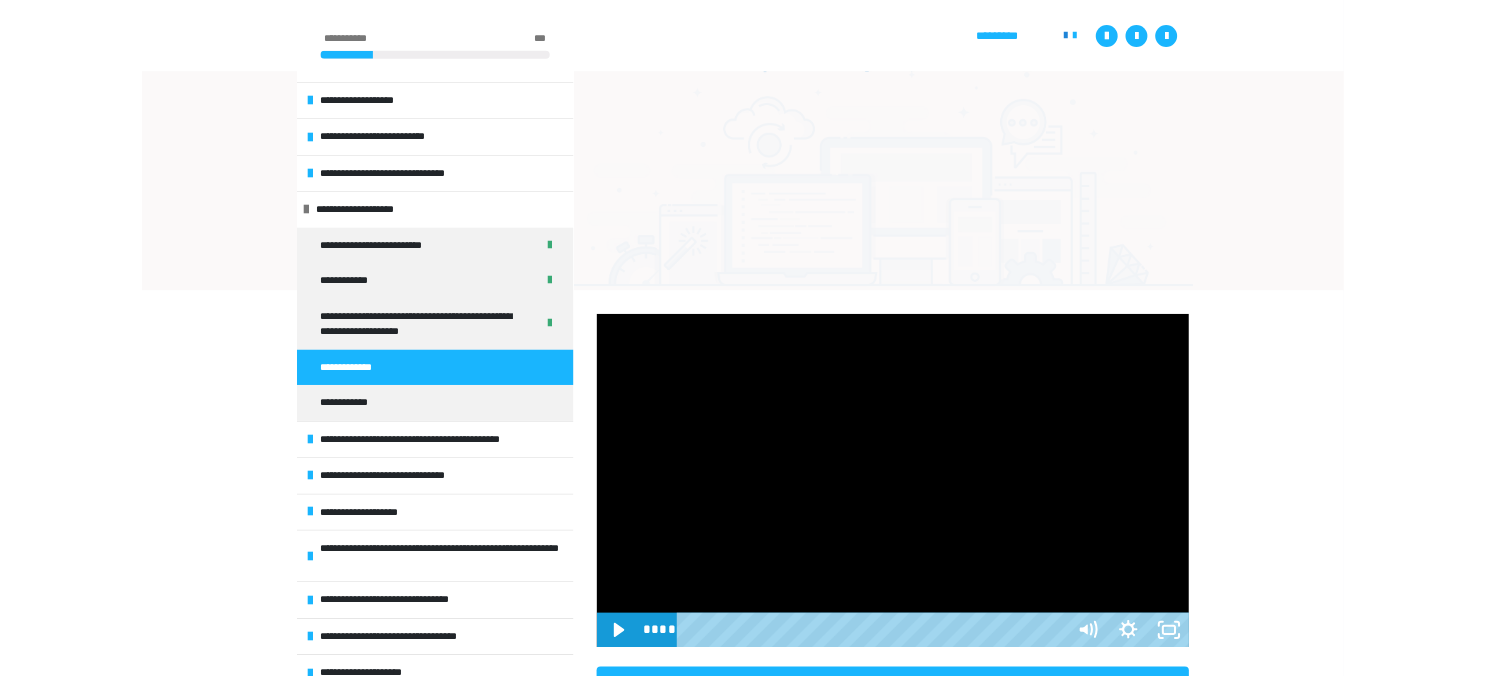 scroll, scrollTop: 431, scrollLeft: 0, axis: vertical 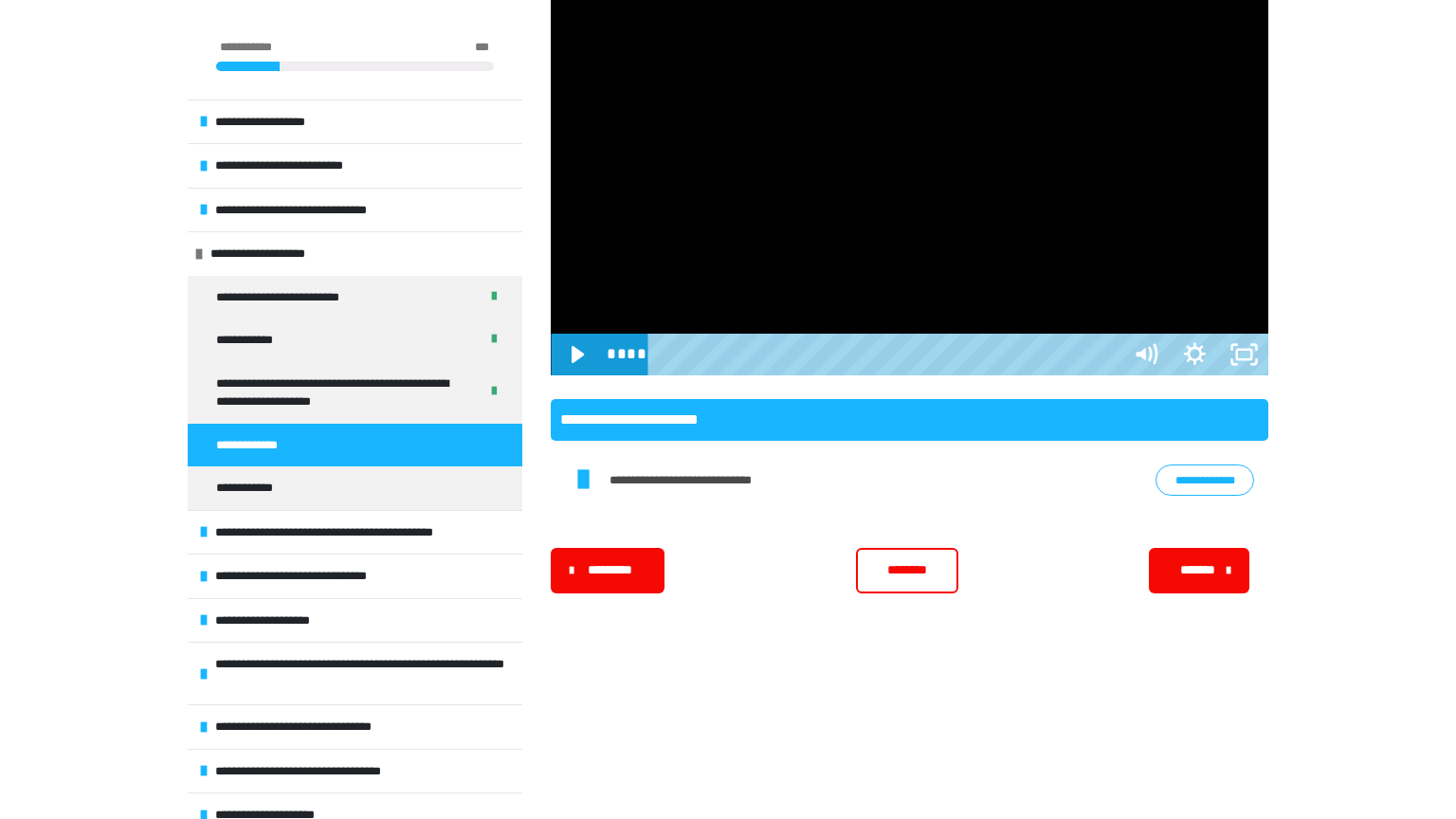 click at bounding box center (909, 173) 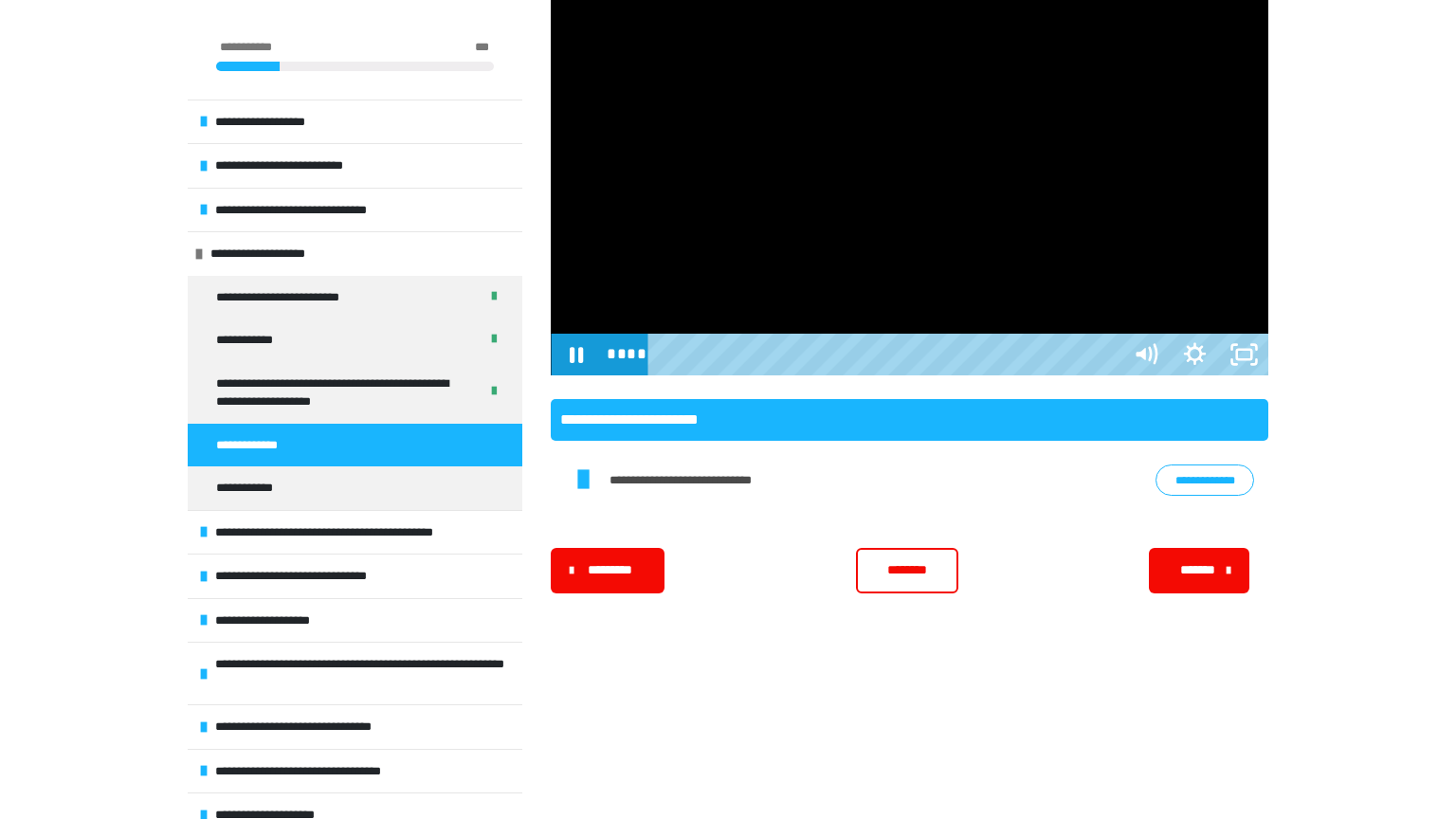 click at bounding box center (909, 173) 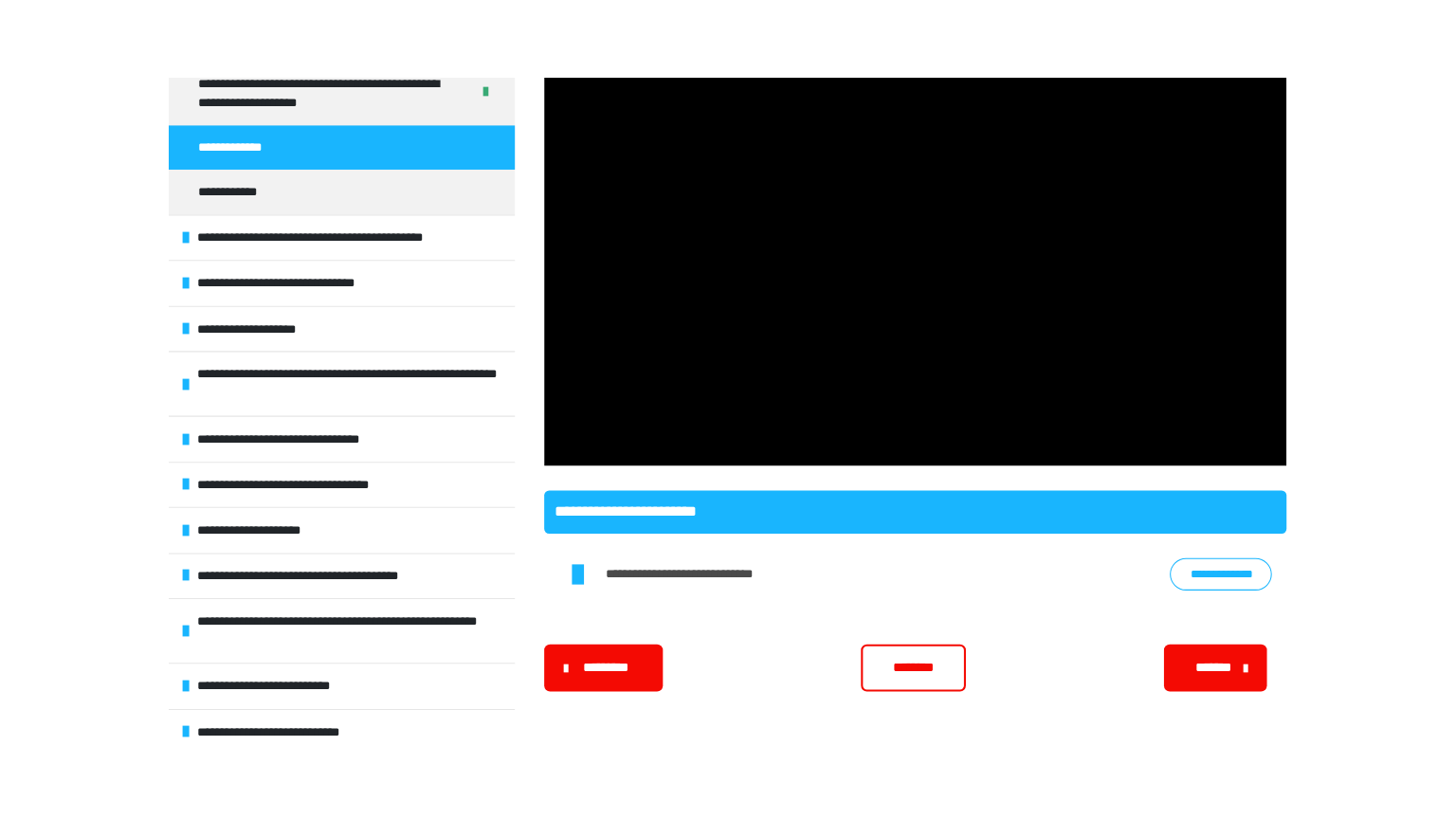 scroll, scrollTop: 383, scrollLeft: 0, axis: vertical 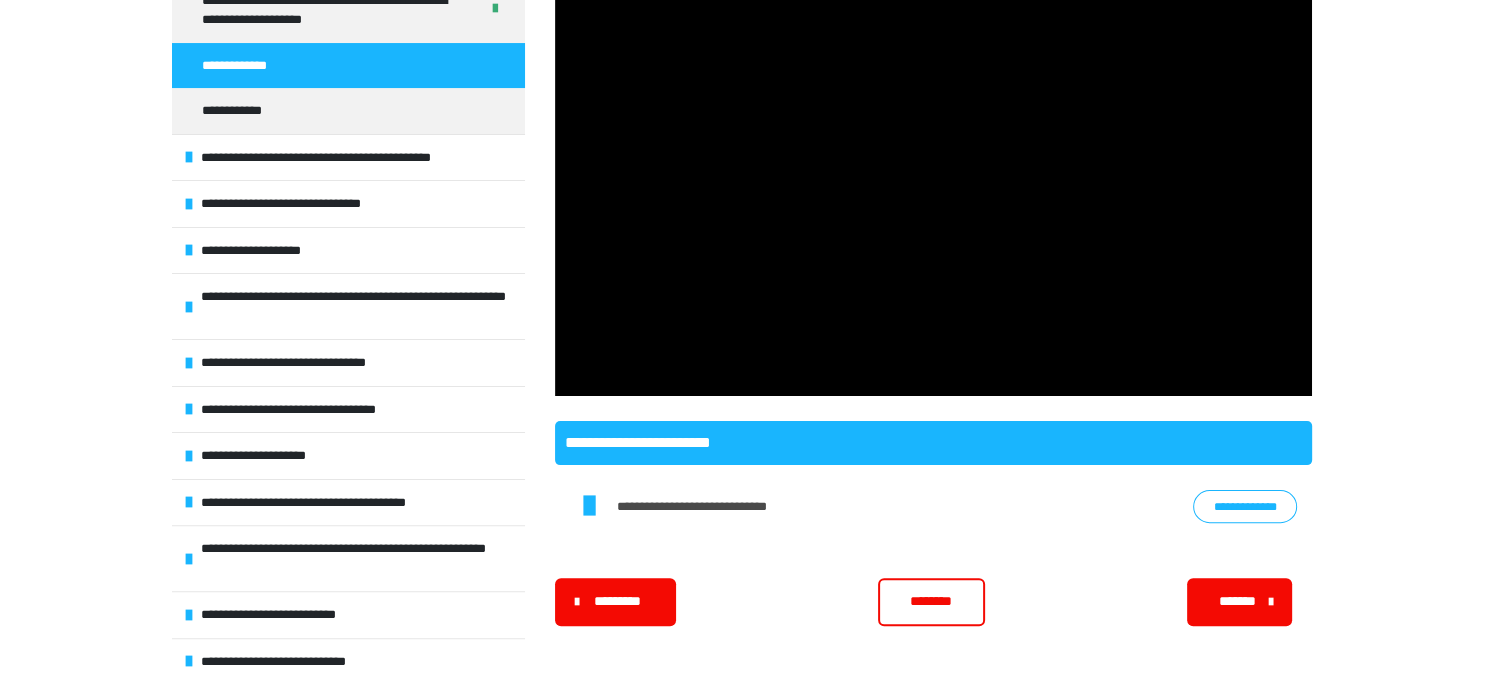 click on "********" at bounding box center (931, 601) 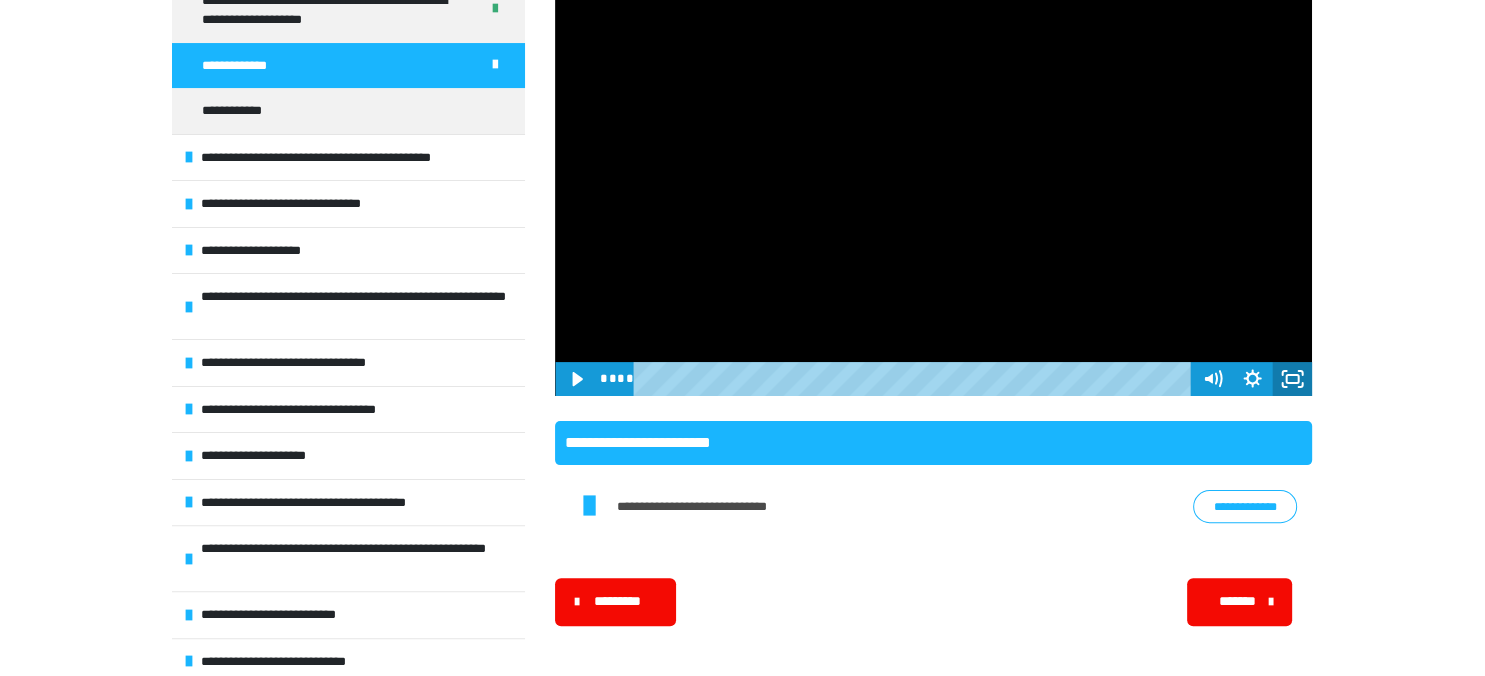 click 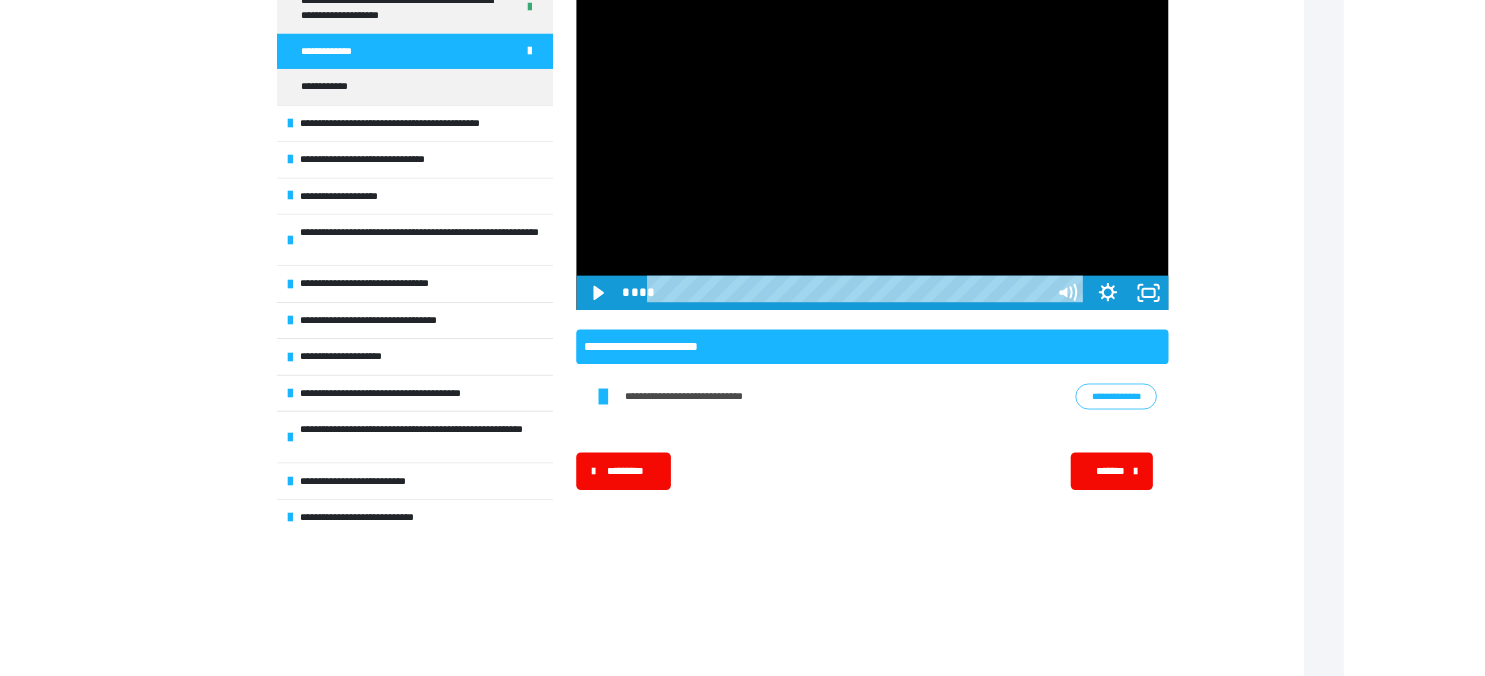 scroll, scrollTop: 216, scrollLeft: 0, axis: vertical 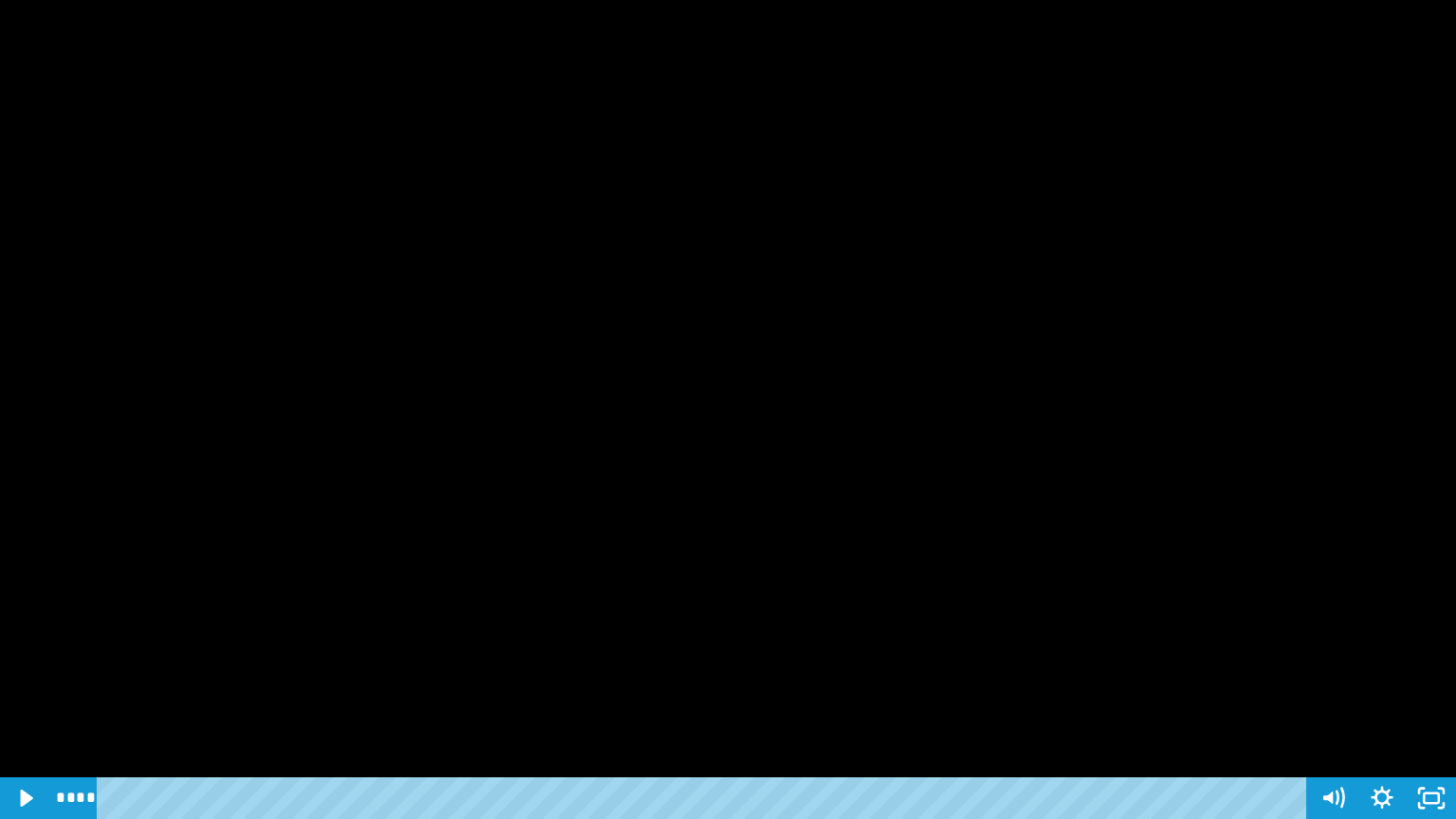 click at bounding box center (728, 410) 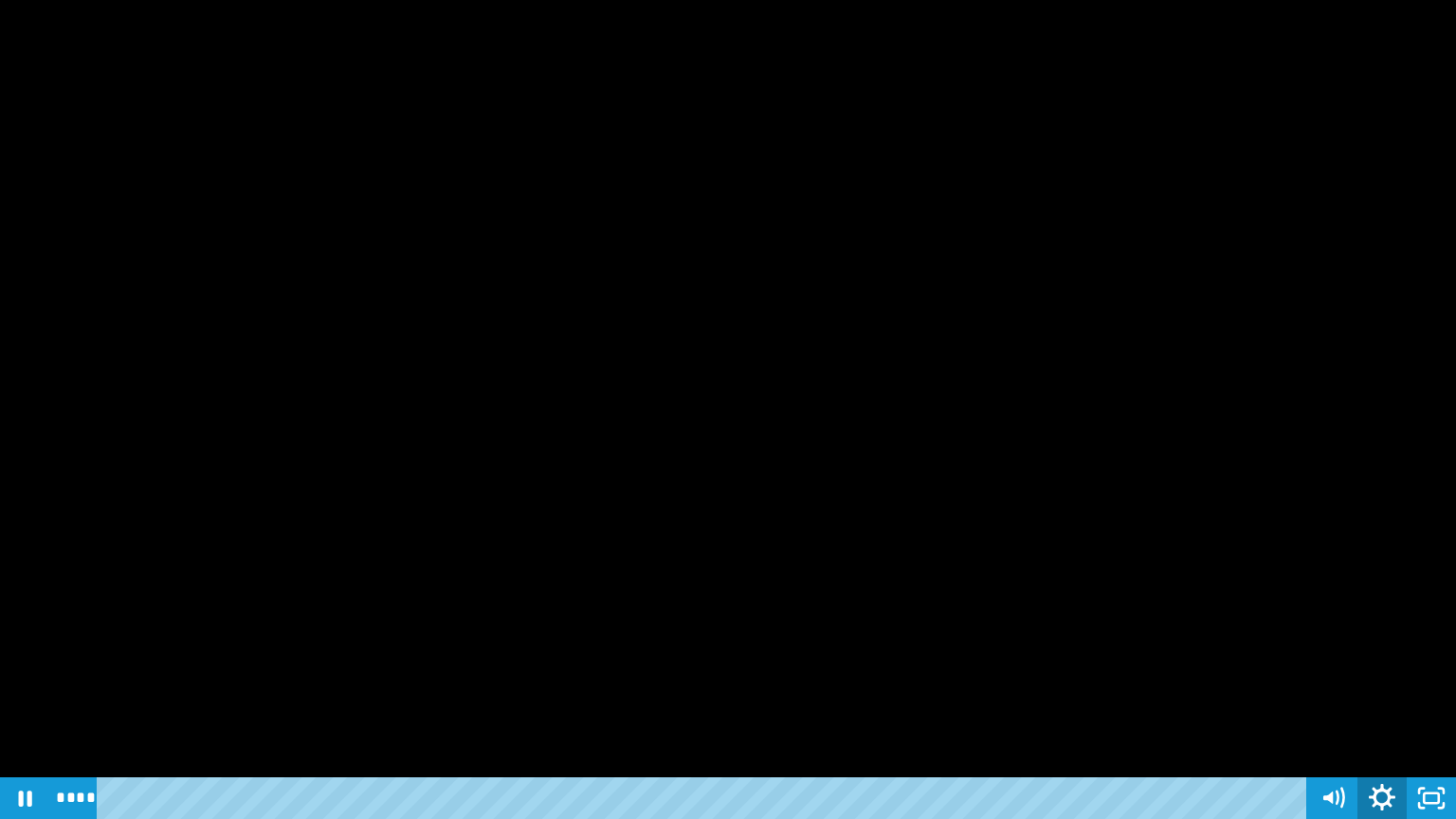 click 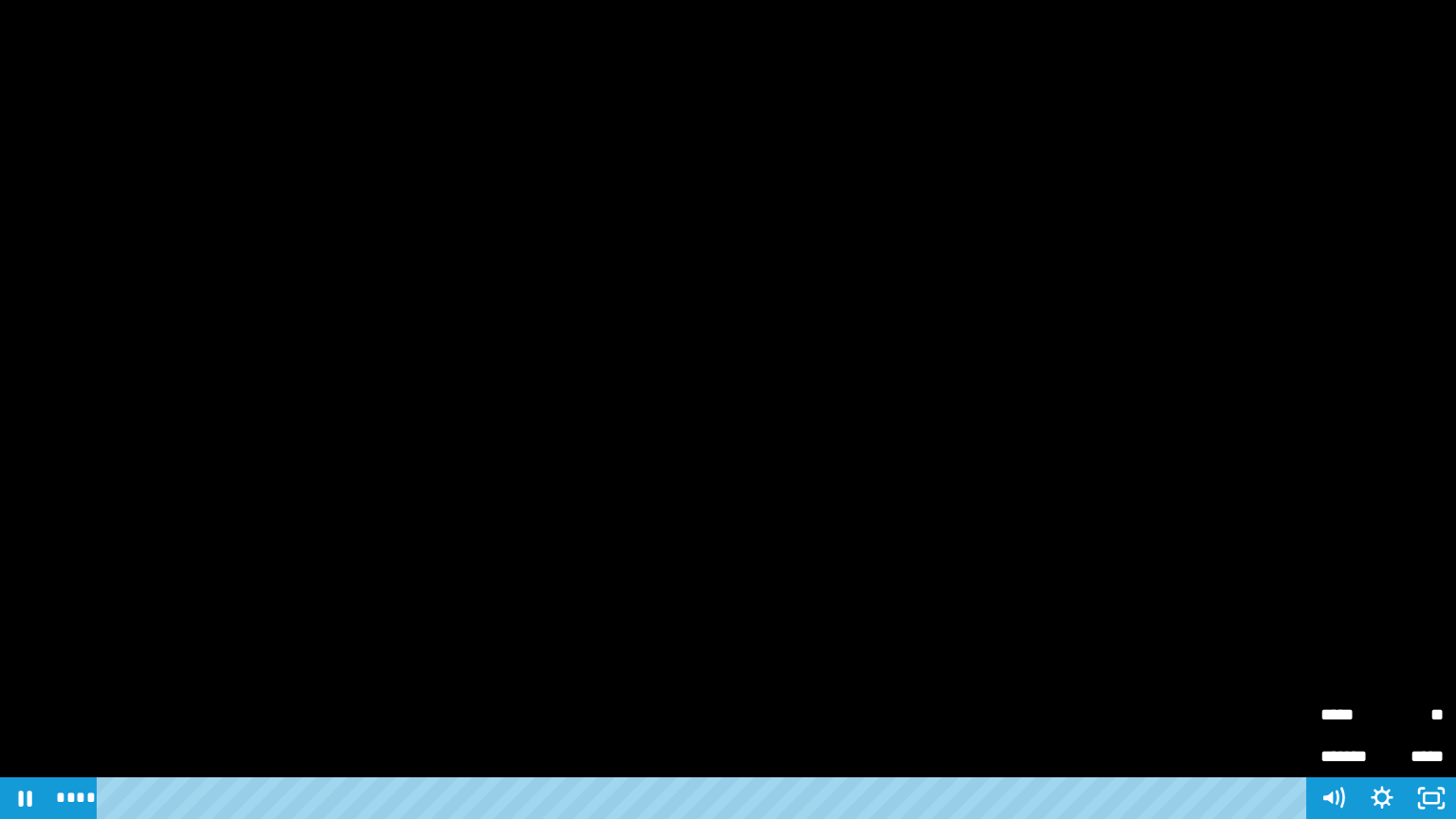 click on "*****" at bounding box center [1351, 715] 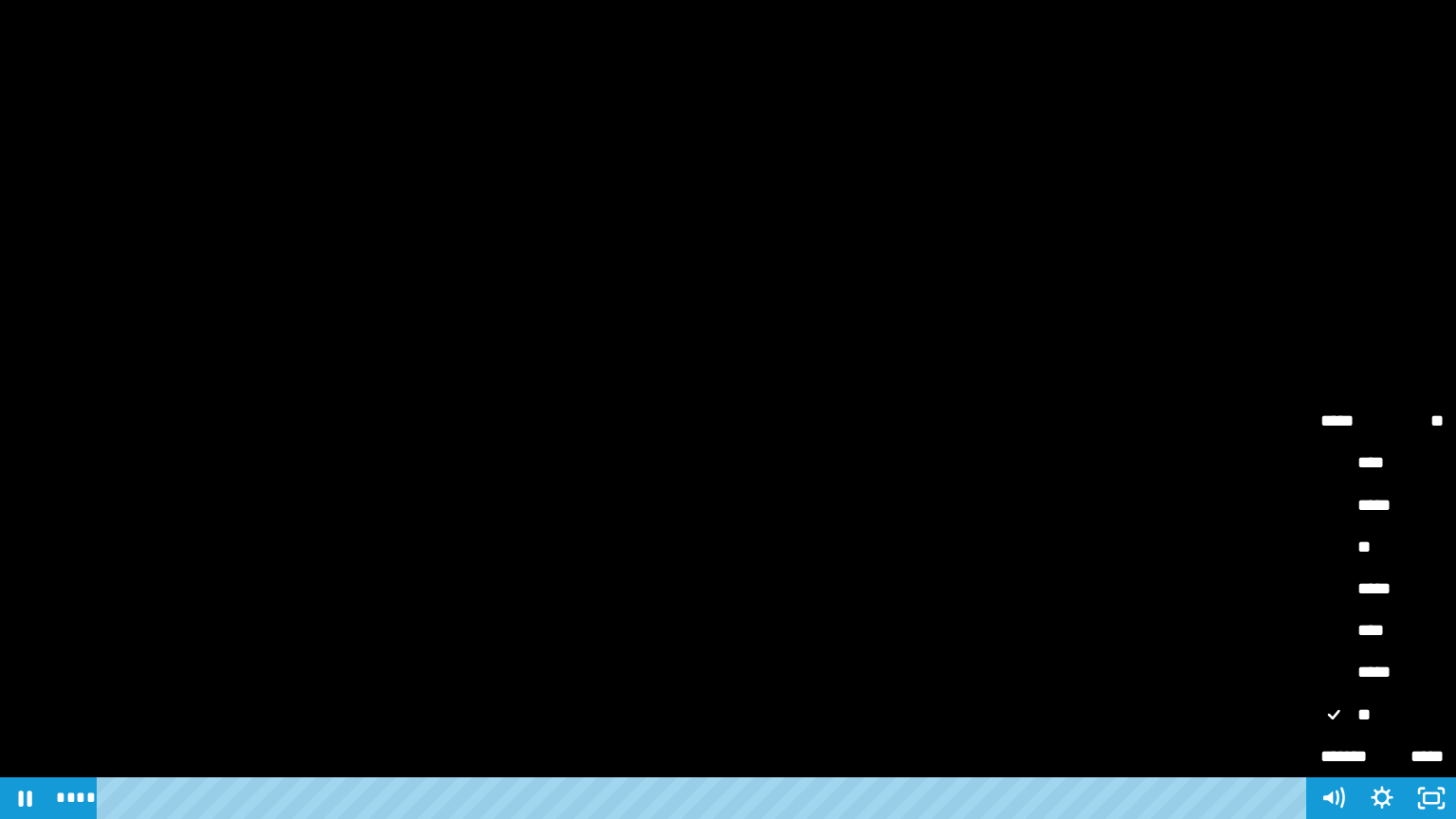click on "****" at bounding box center (1382, 631) 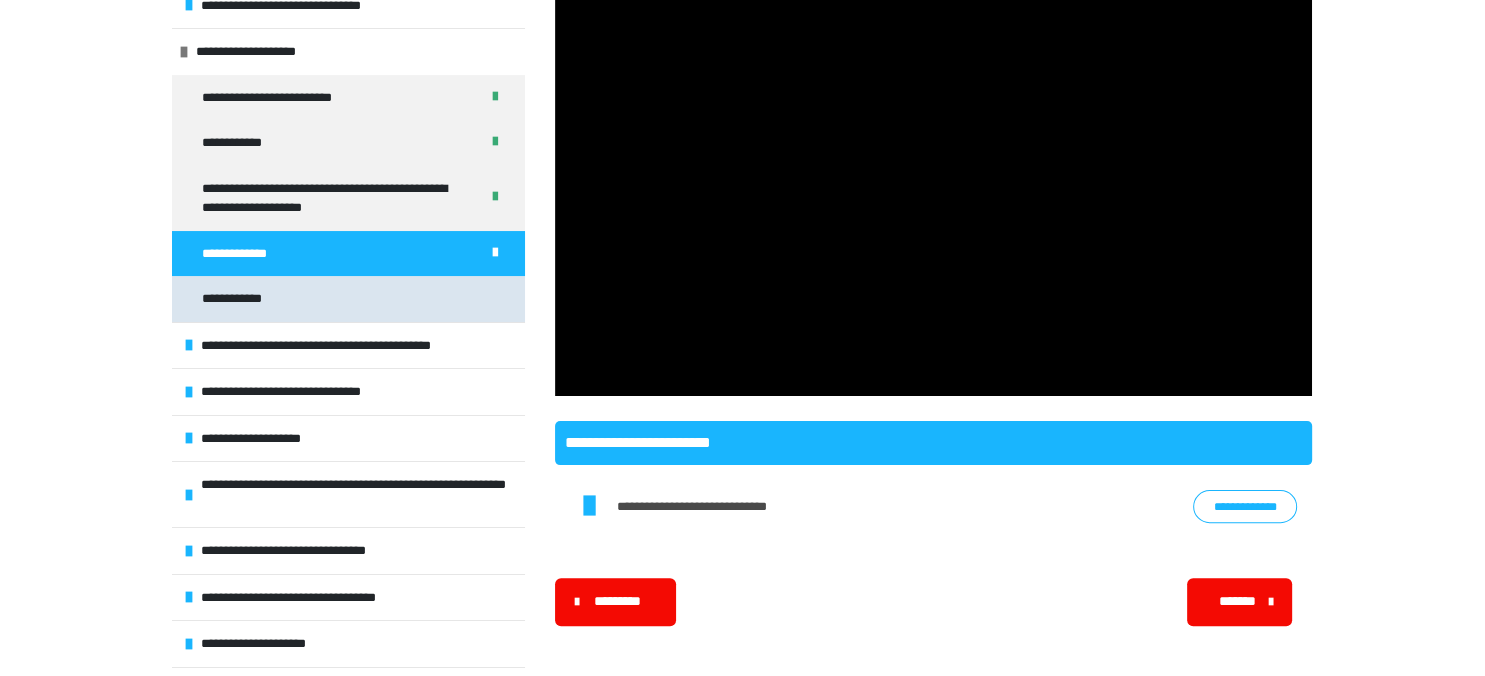 click on "**********" at bounding box center [240, 299] 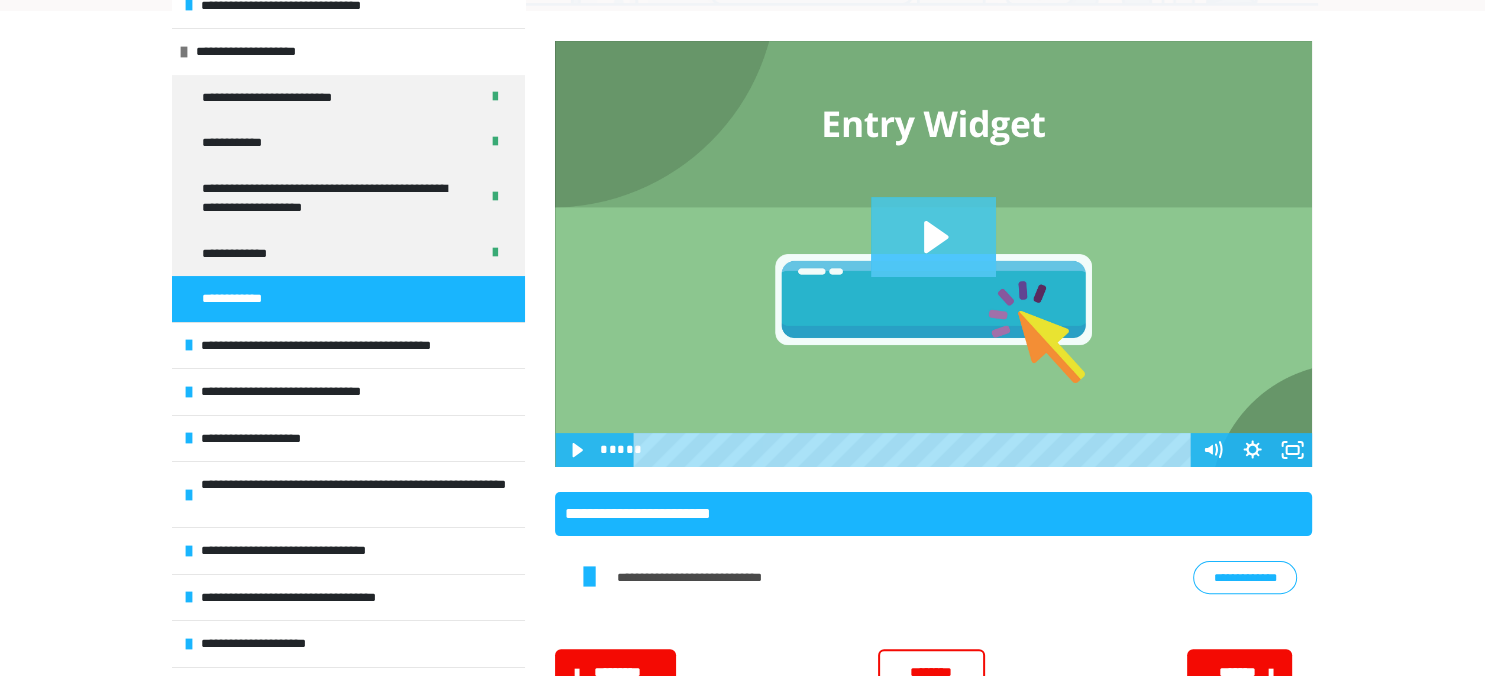 click 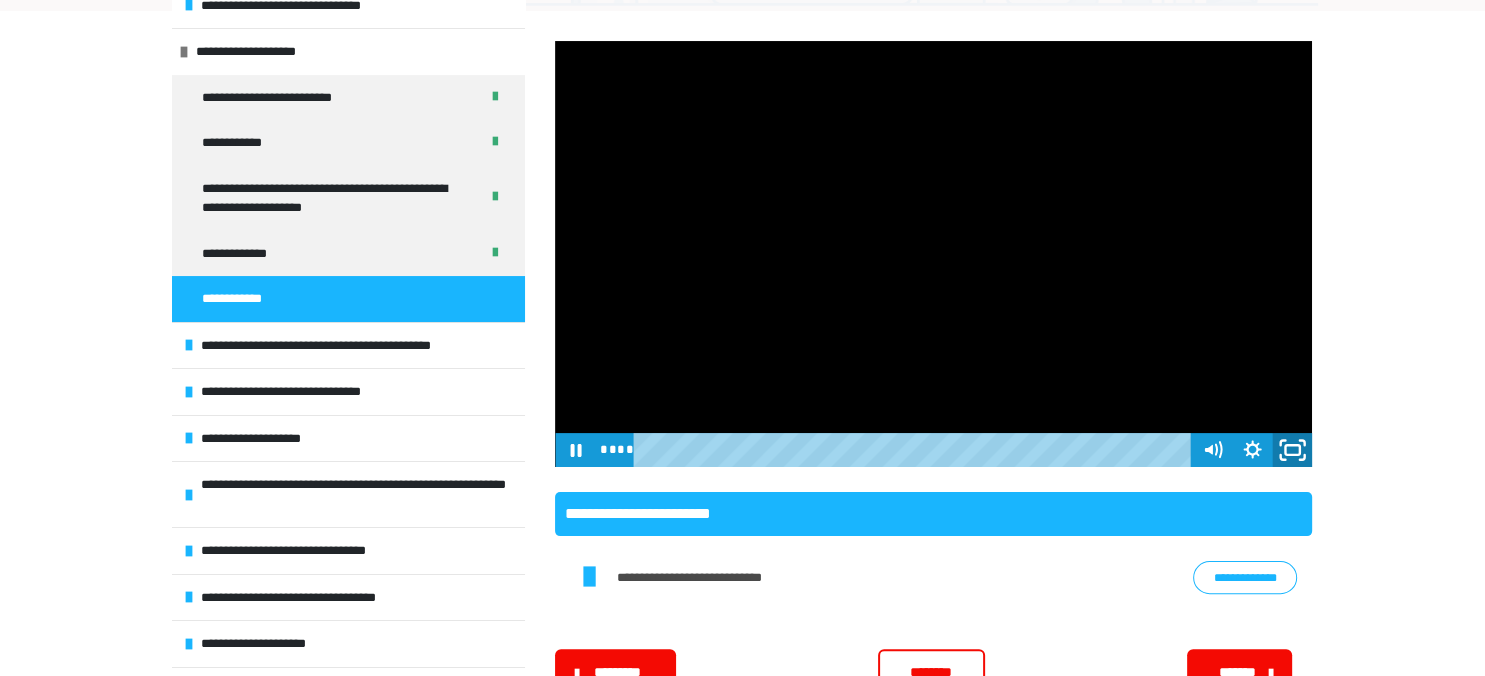 click 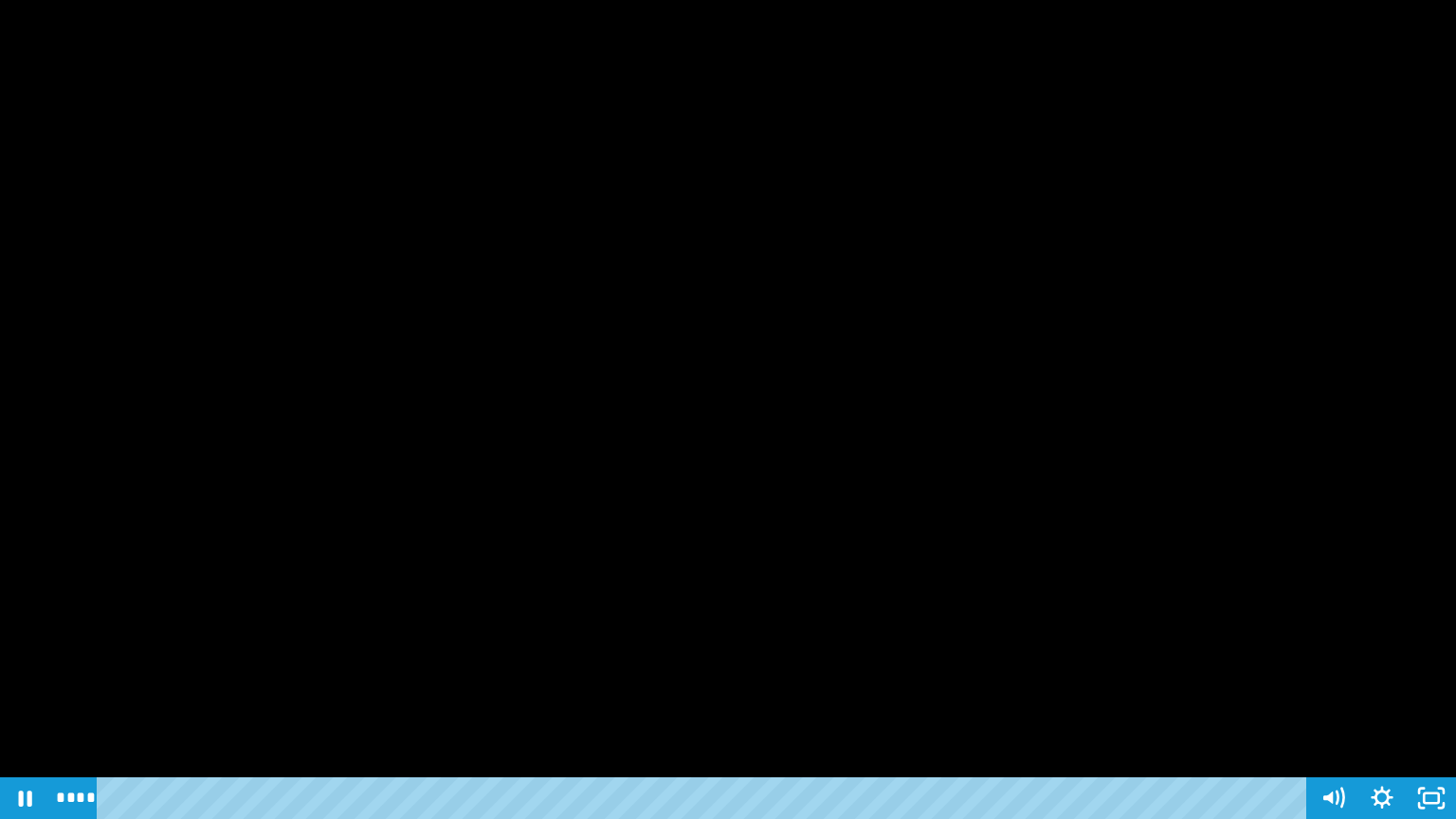 click at bounding box center (728, 410) 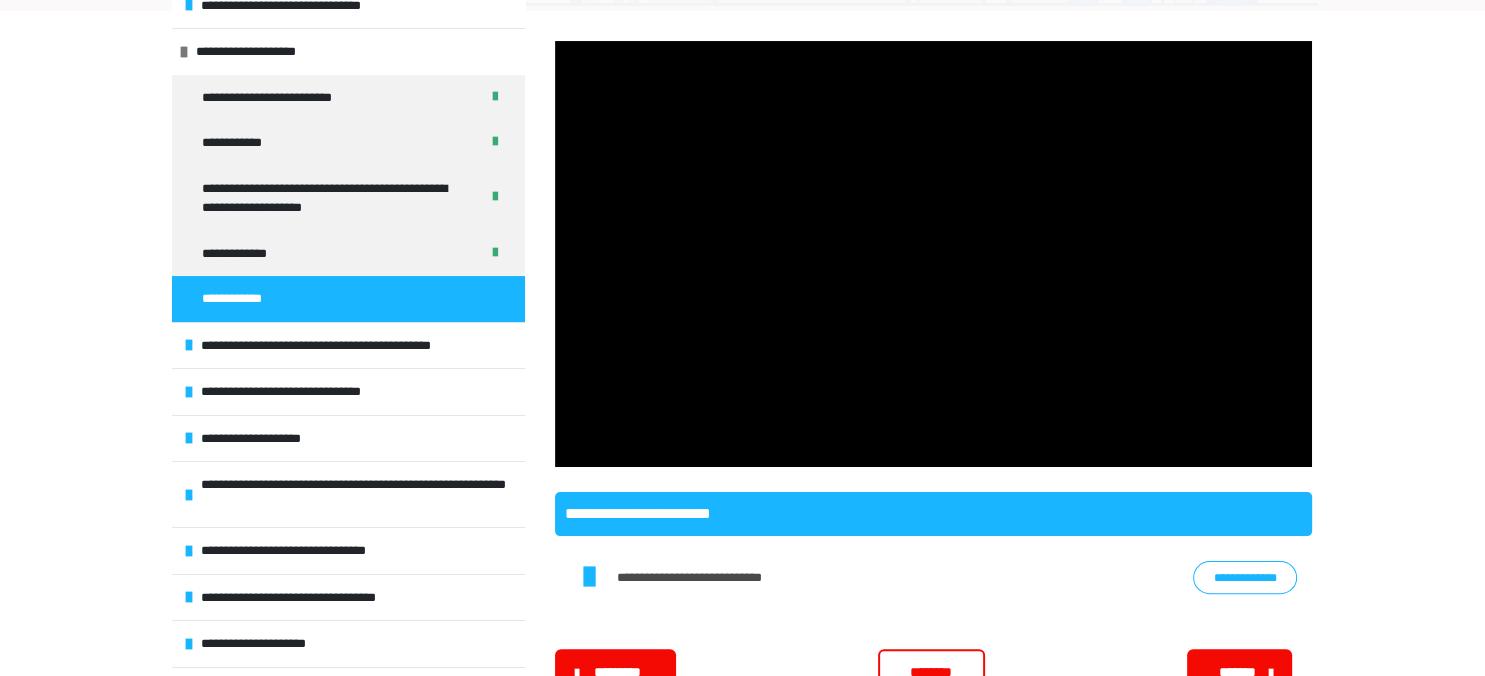 click on "**********" at bounding box center (719, 577) 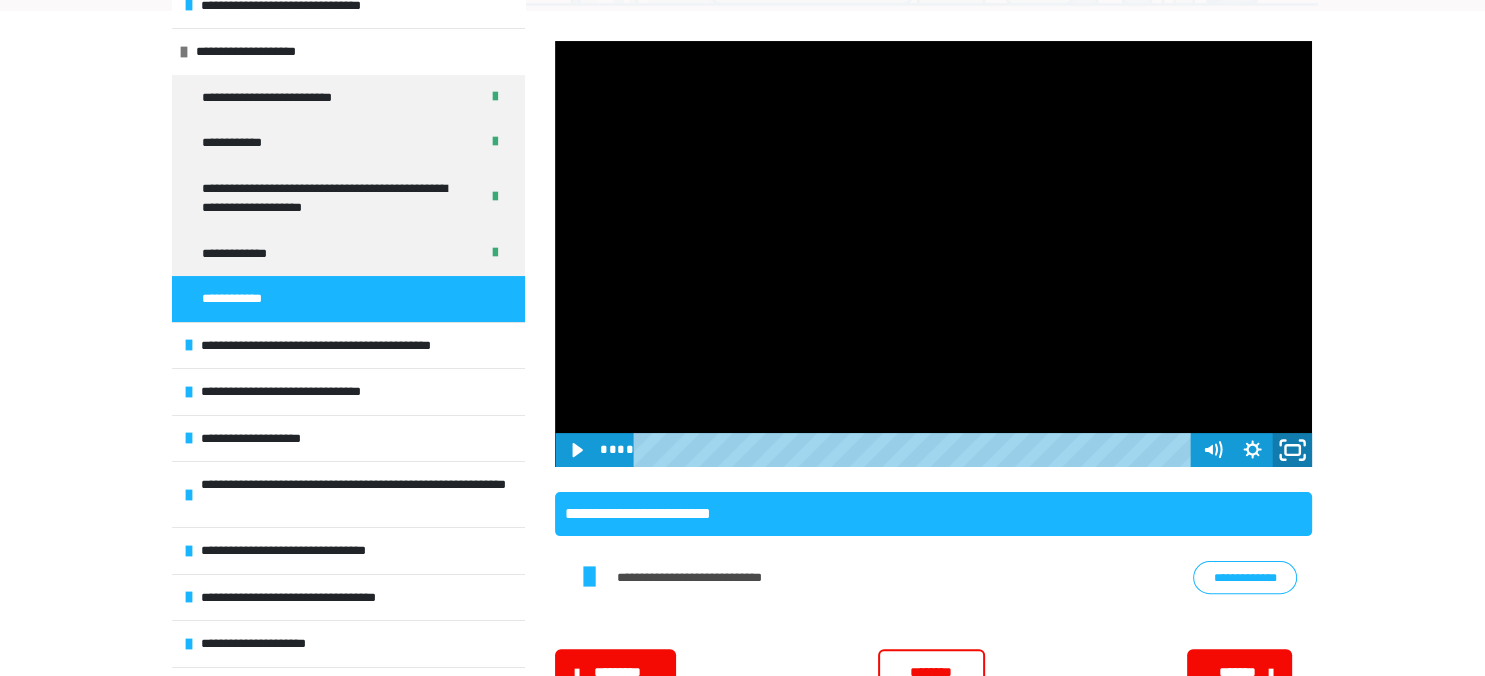 click 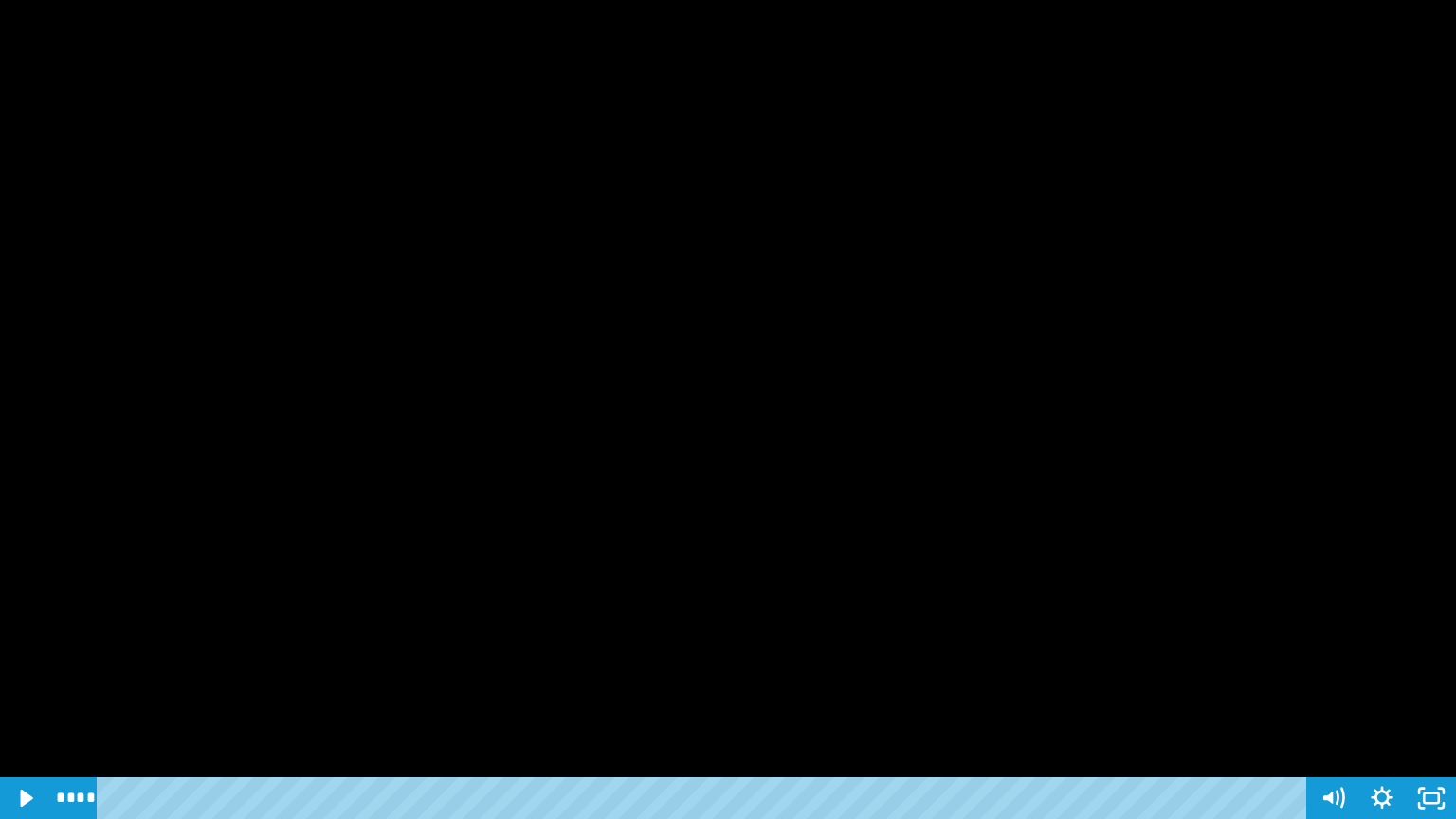click at bounding box center (728, 410) 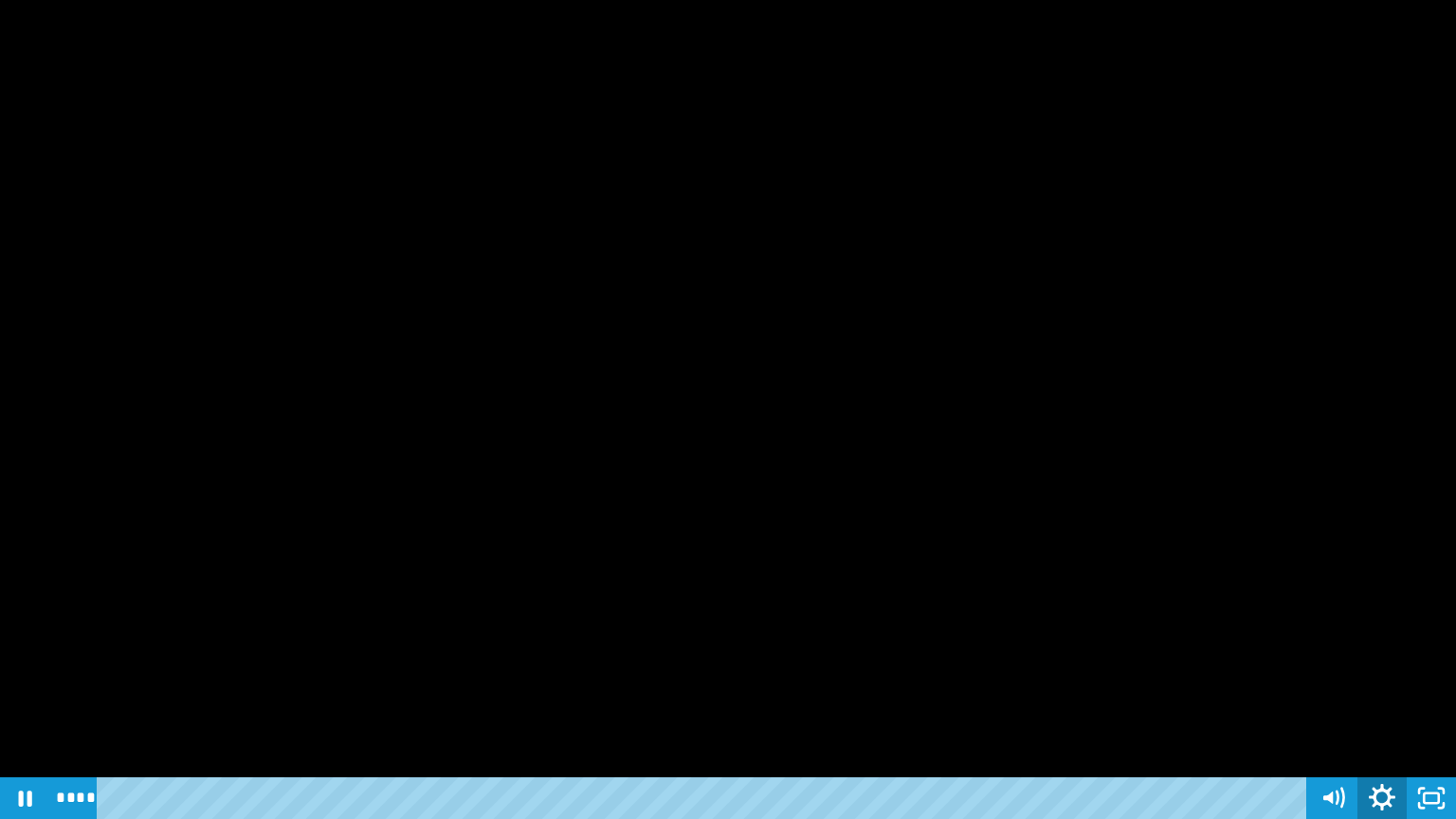 click 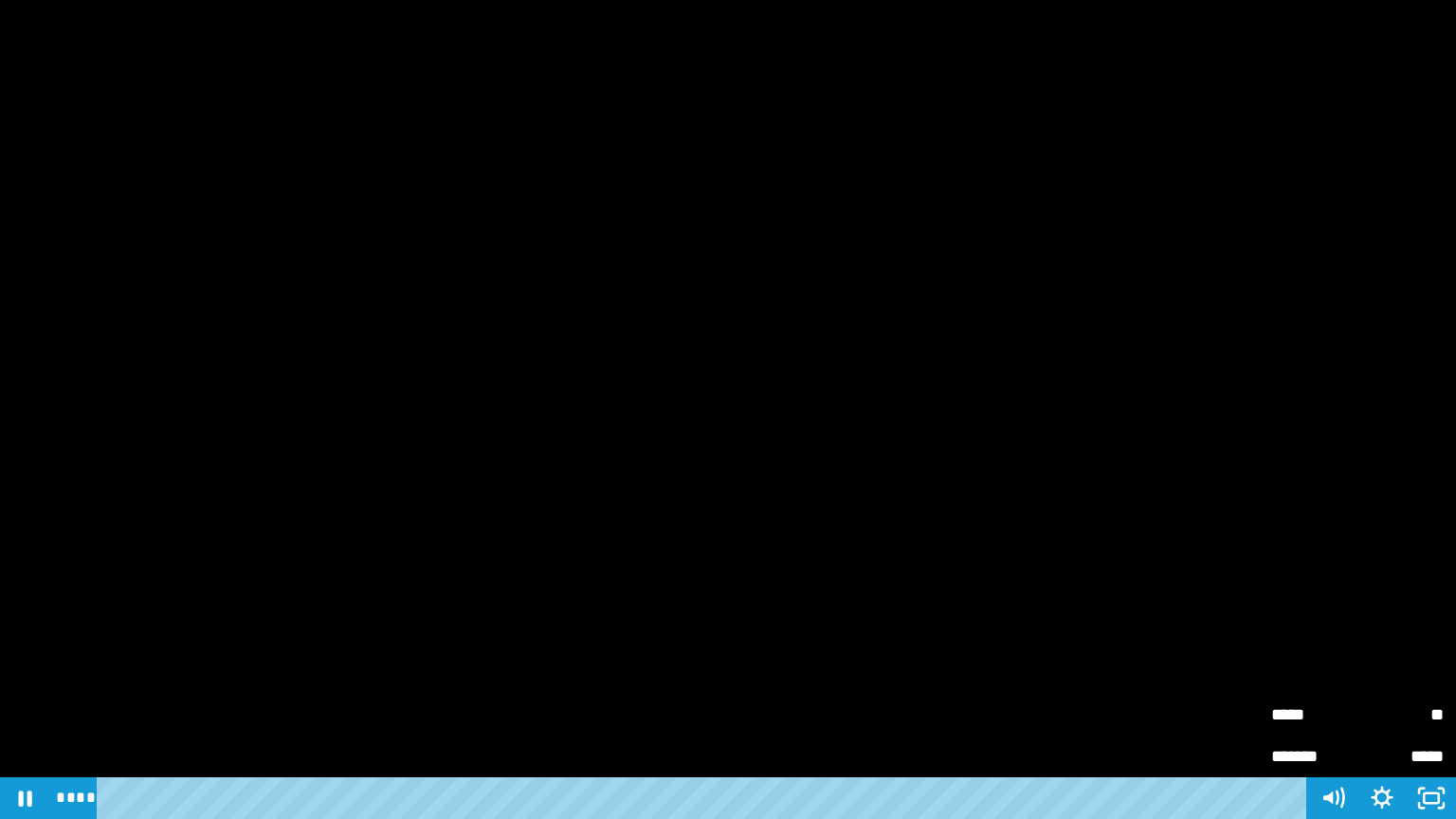 click on "**" at bounding box center [1400, 715] 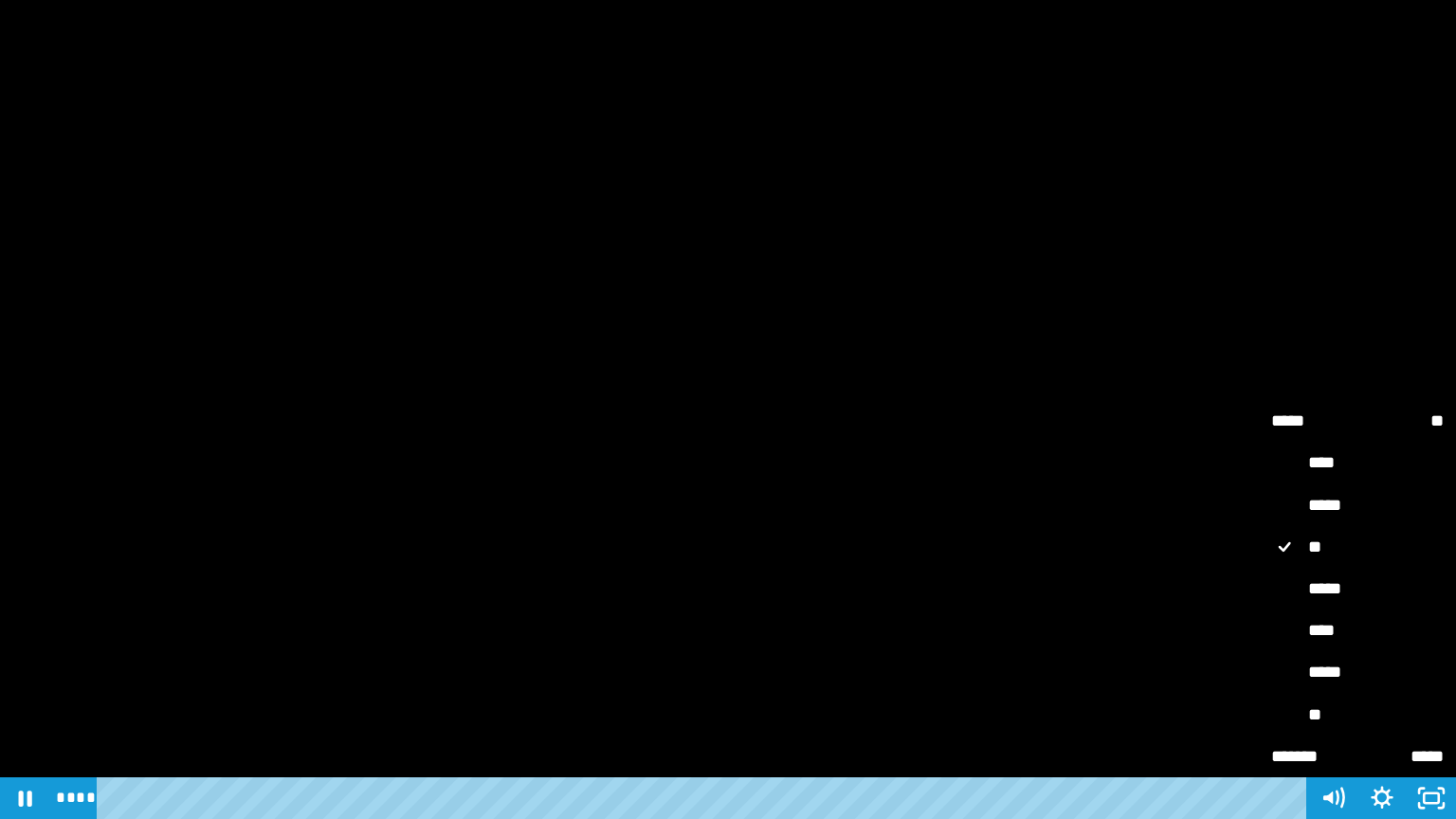 click on "****" at bounding box center (1357, 631) 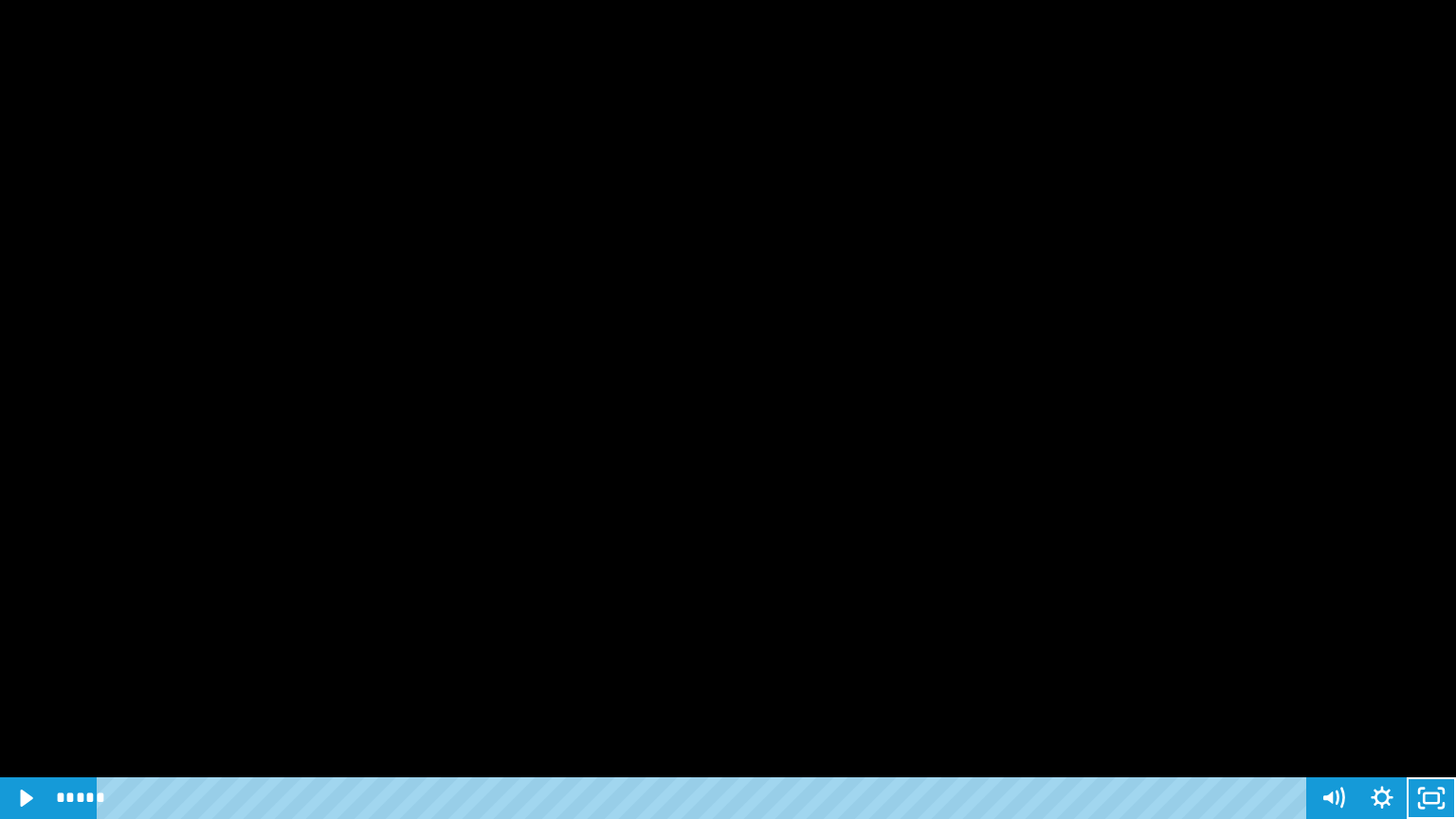 click at bounding box center (728, 410) 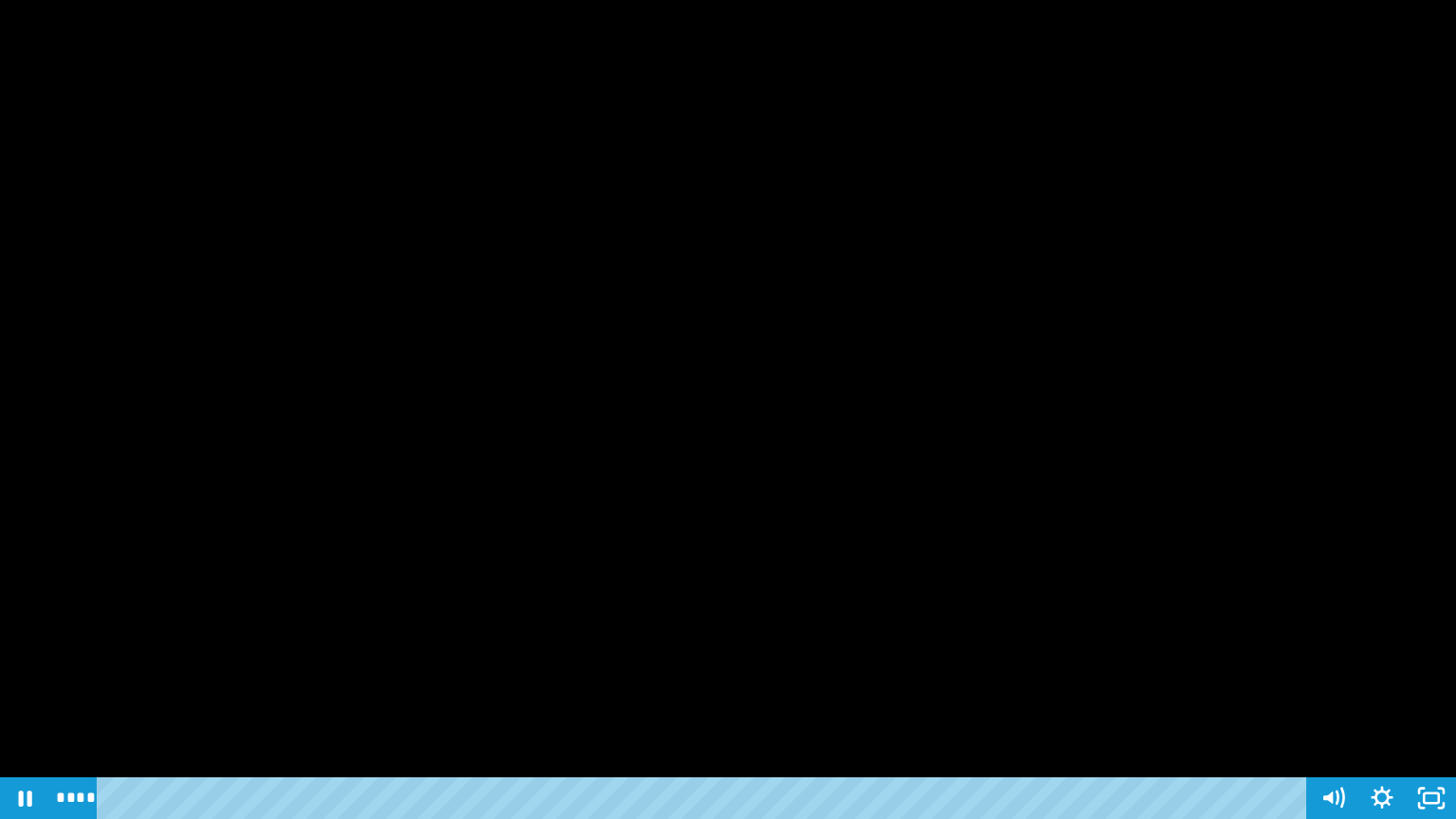 click at bounding box center (728, 410) 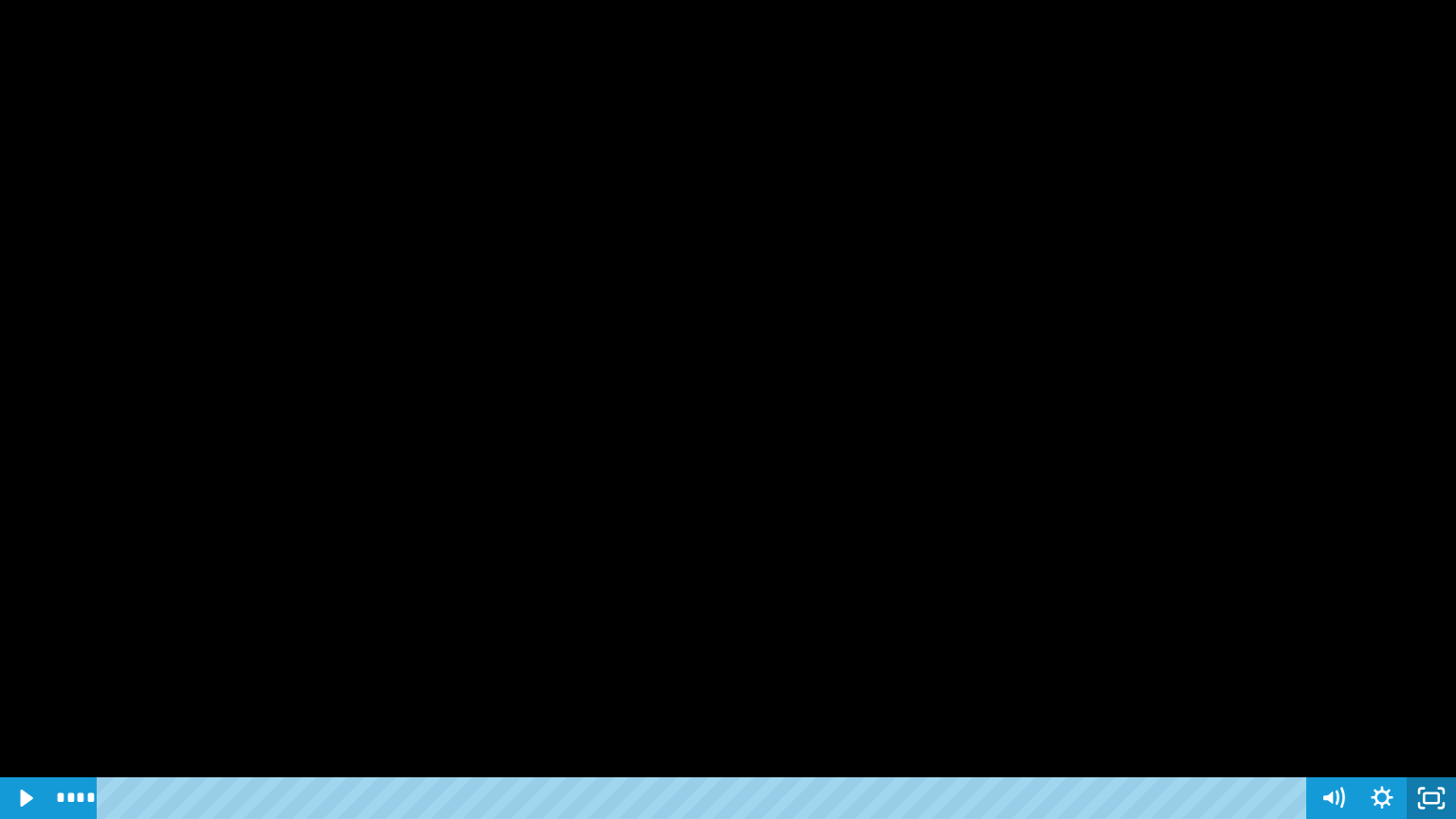 click 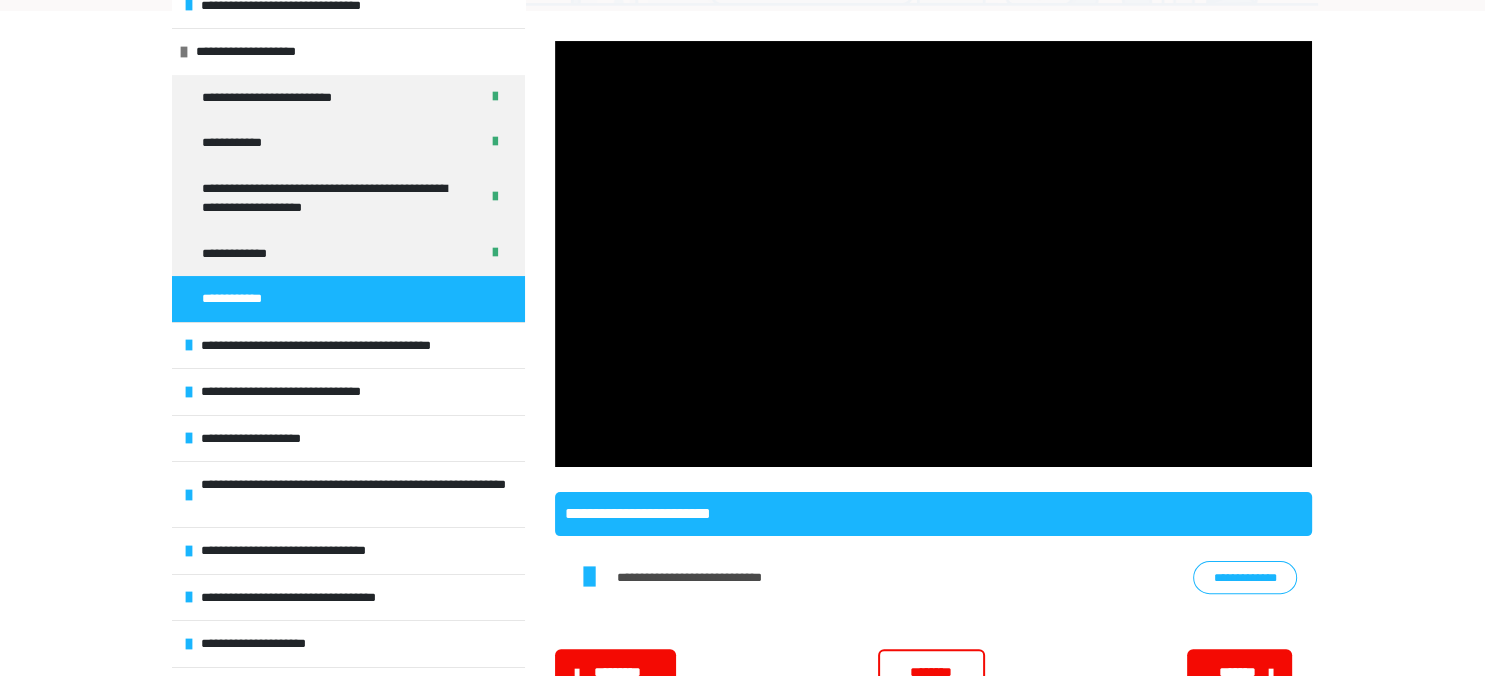 click on "********" at bounding box center [931, 673] 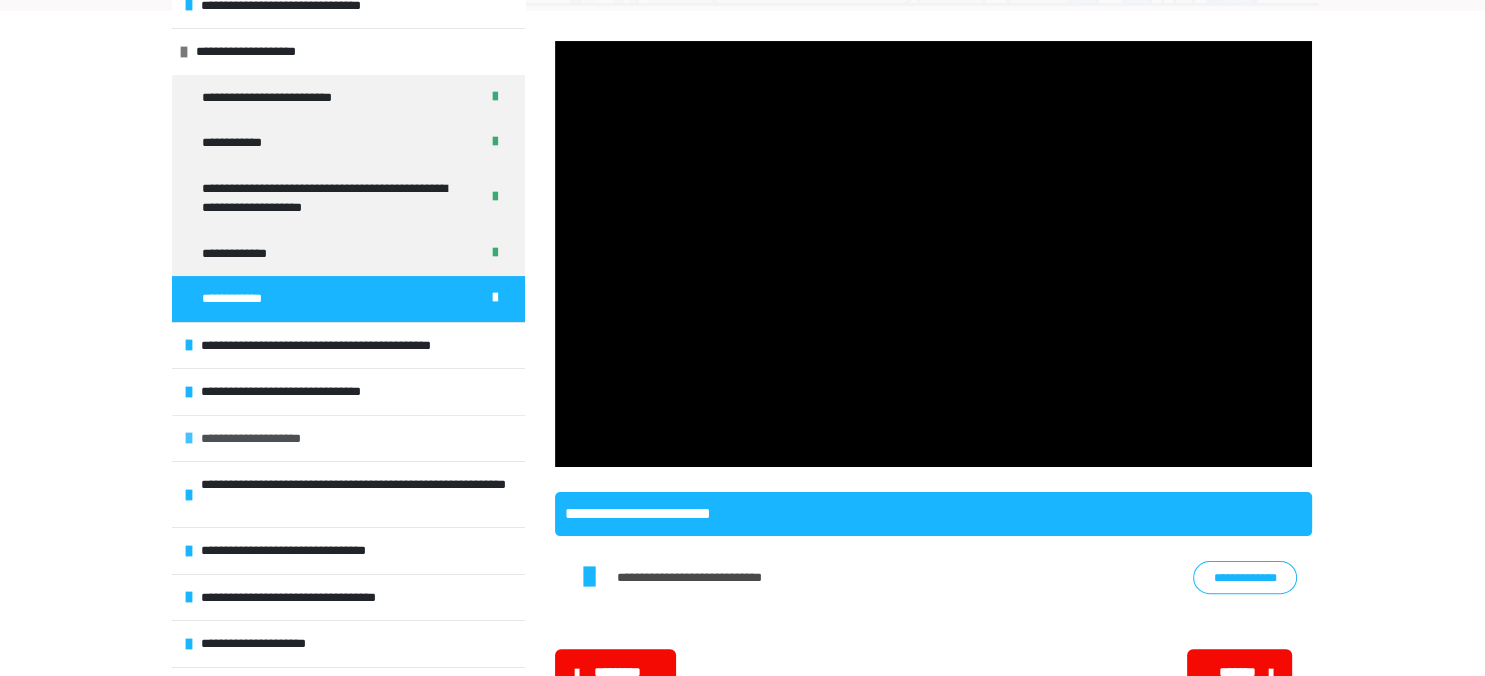click on "**********" at bounding box center [262, 439] 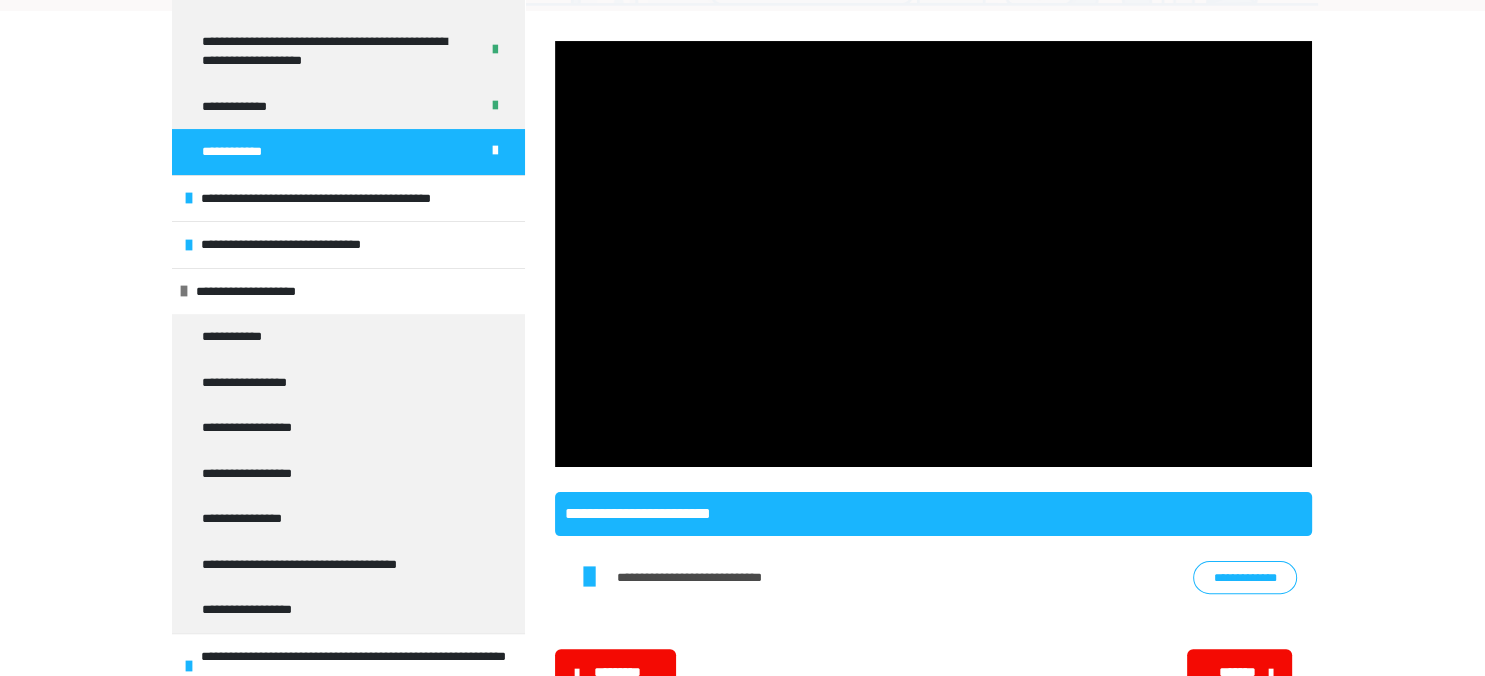 scroll, scrollTop: 365, scrollLeft: 0, axis: vertical 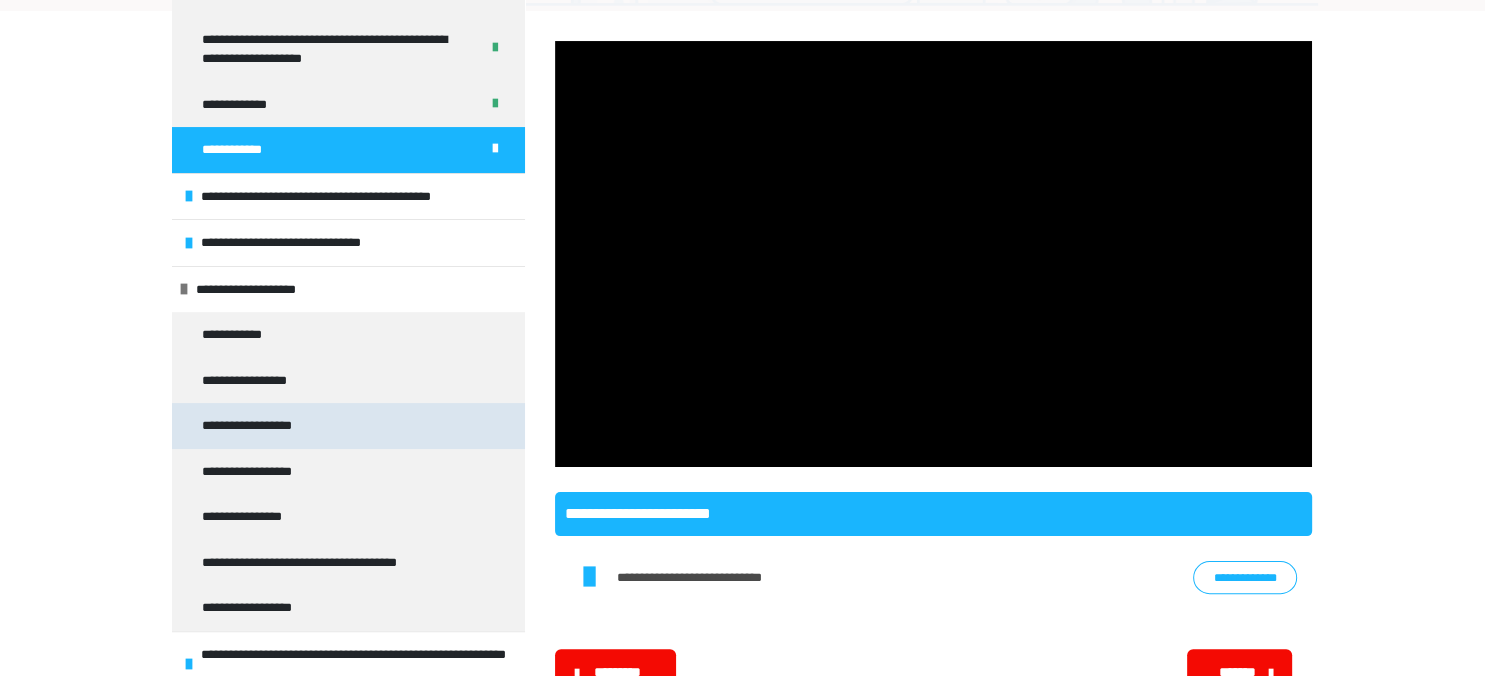 click on "**********" at bounding box center (263, 426) 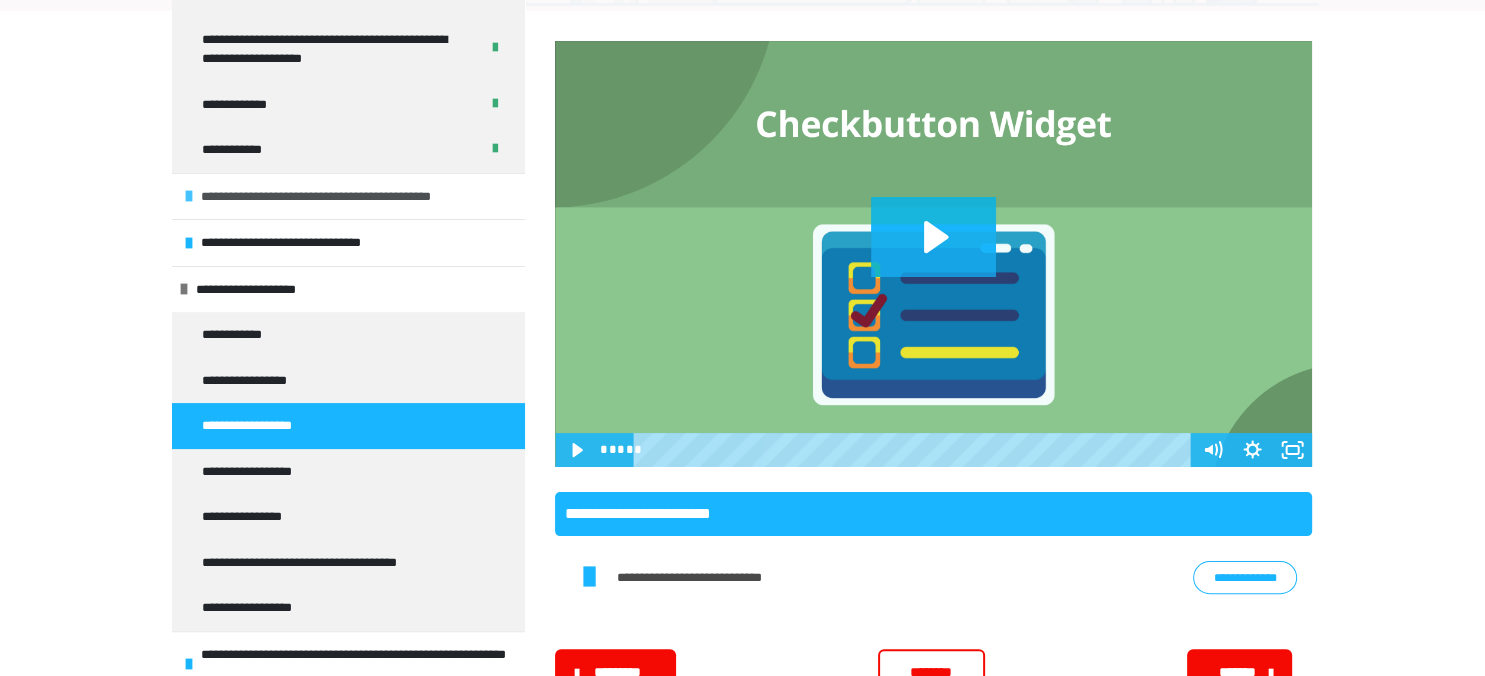click on "**********" at bounding box center (339, 197) 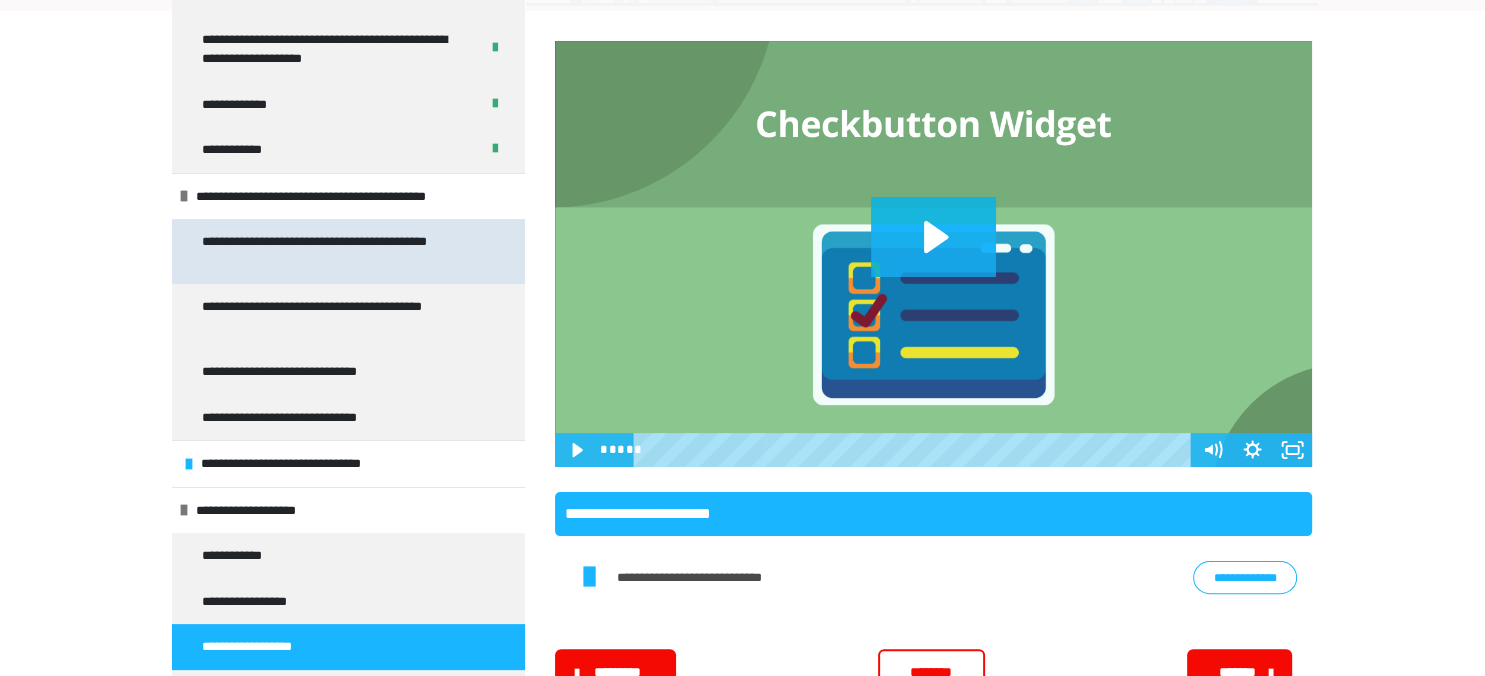 click on "**********" at bounding box center [340, 251] 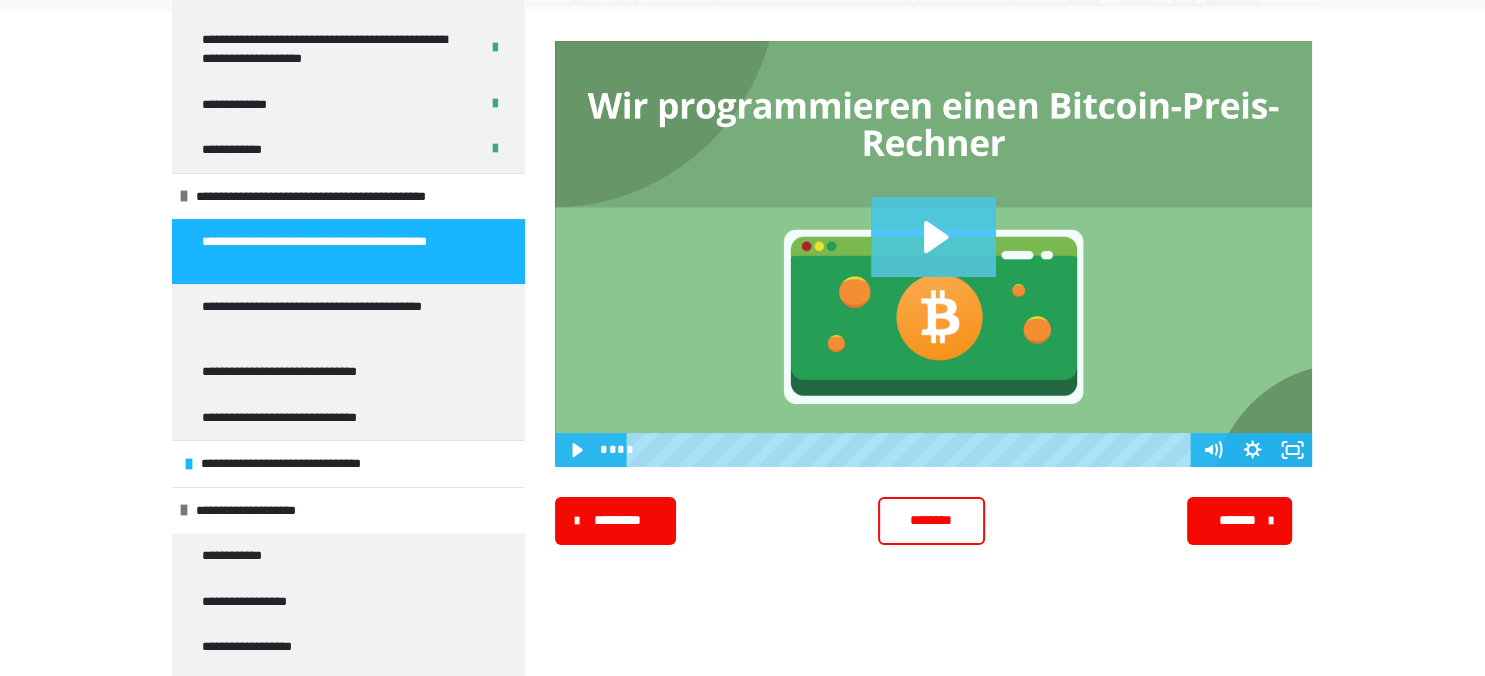 click 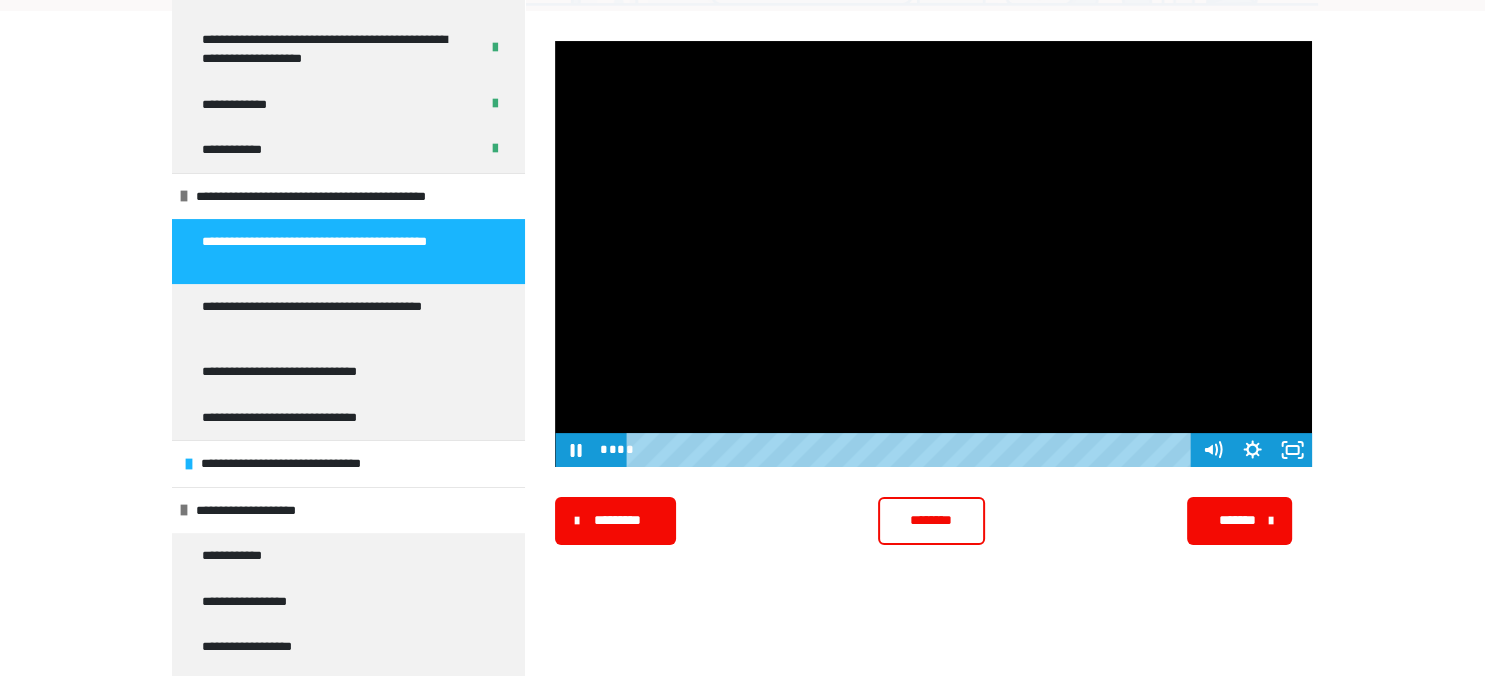 click at bounding box center [933, 254] 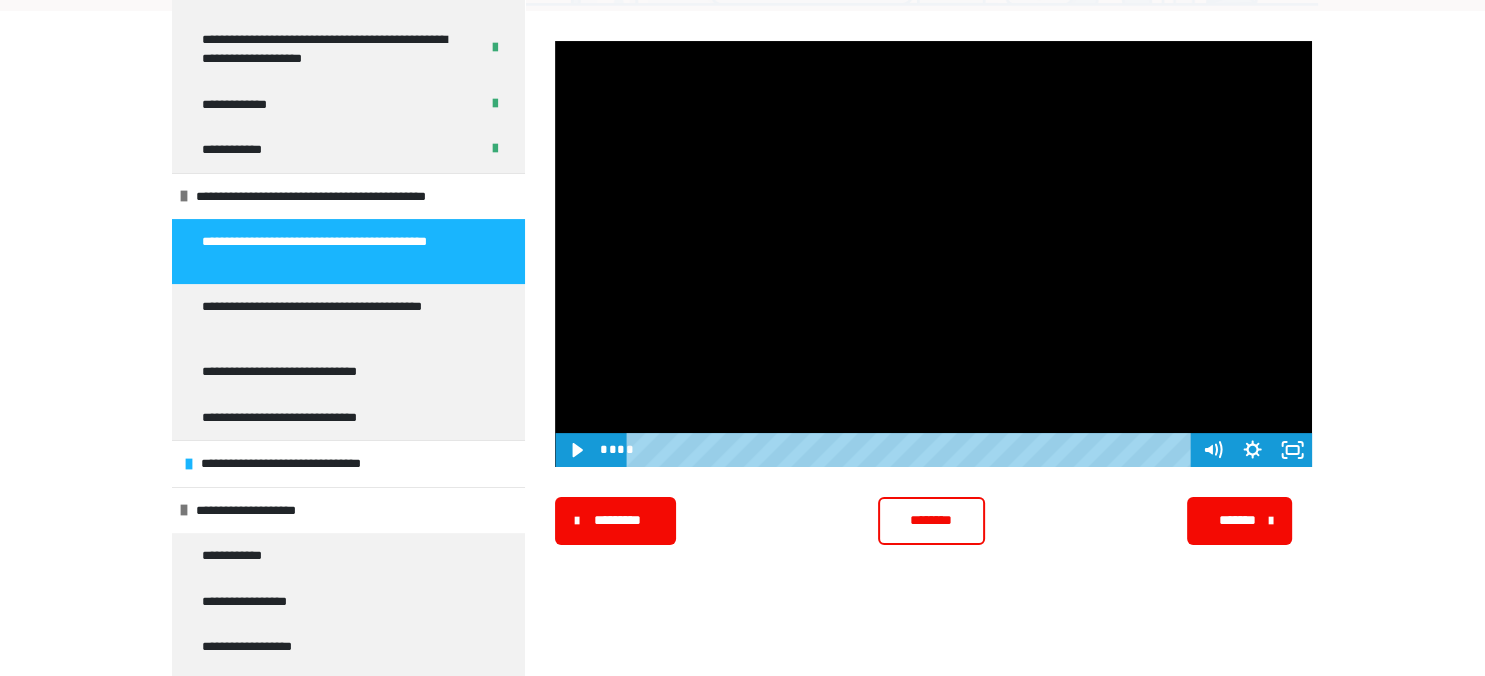 click at bounding box center (933, 254) 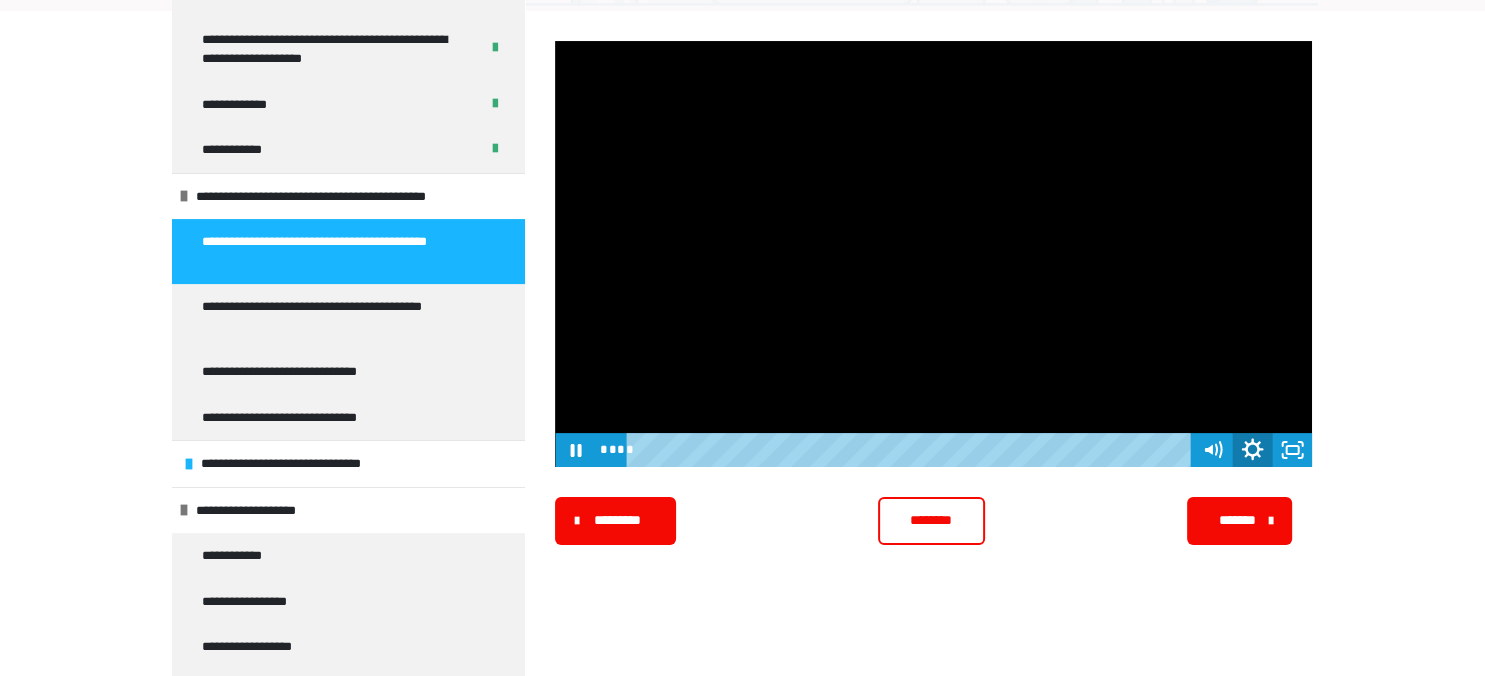 click 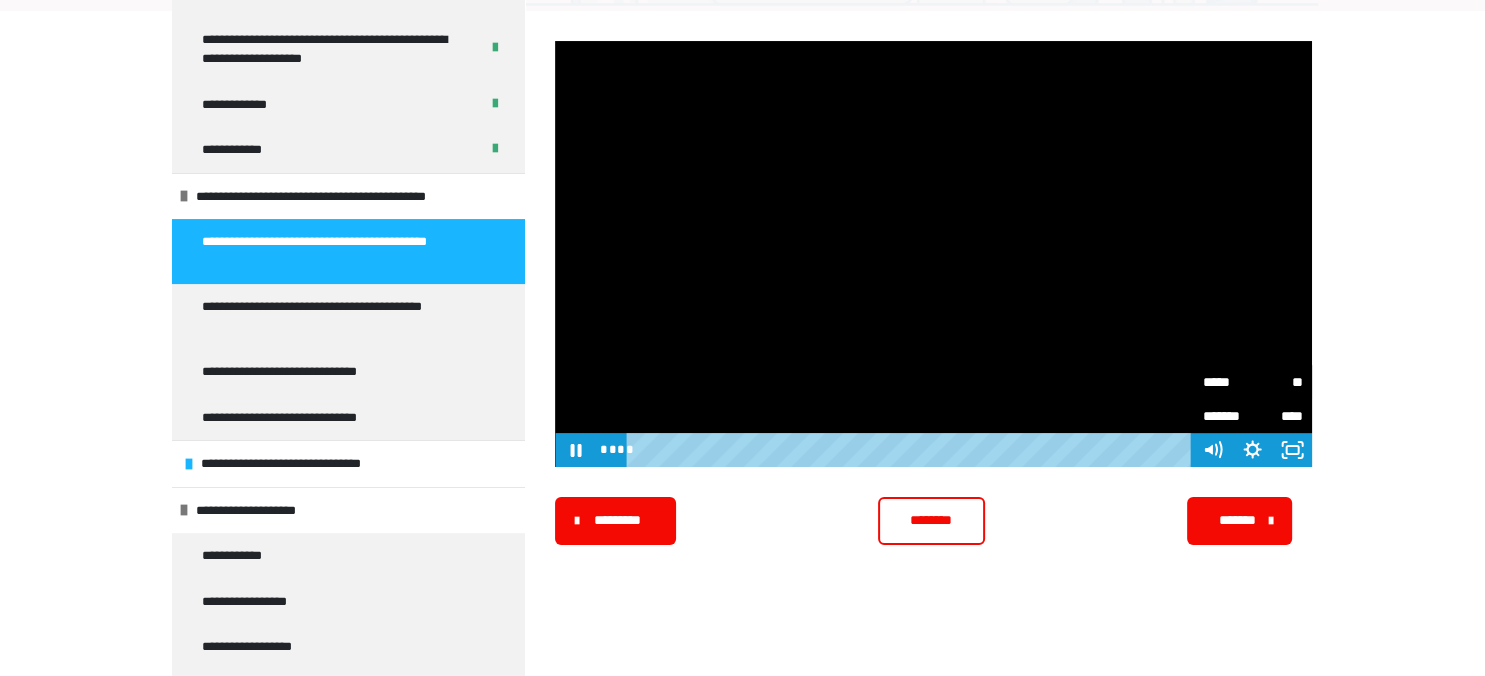 click on "*****" at bounding box center [1227, 382] 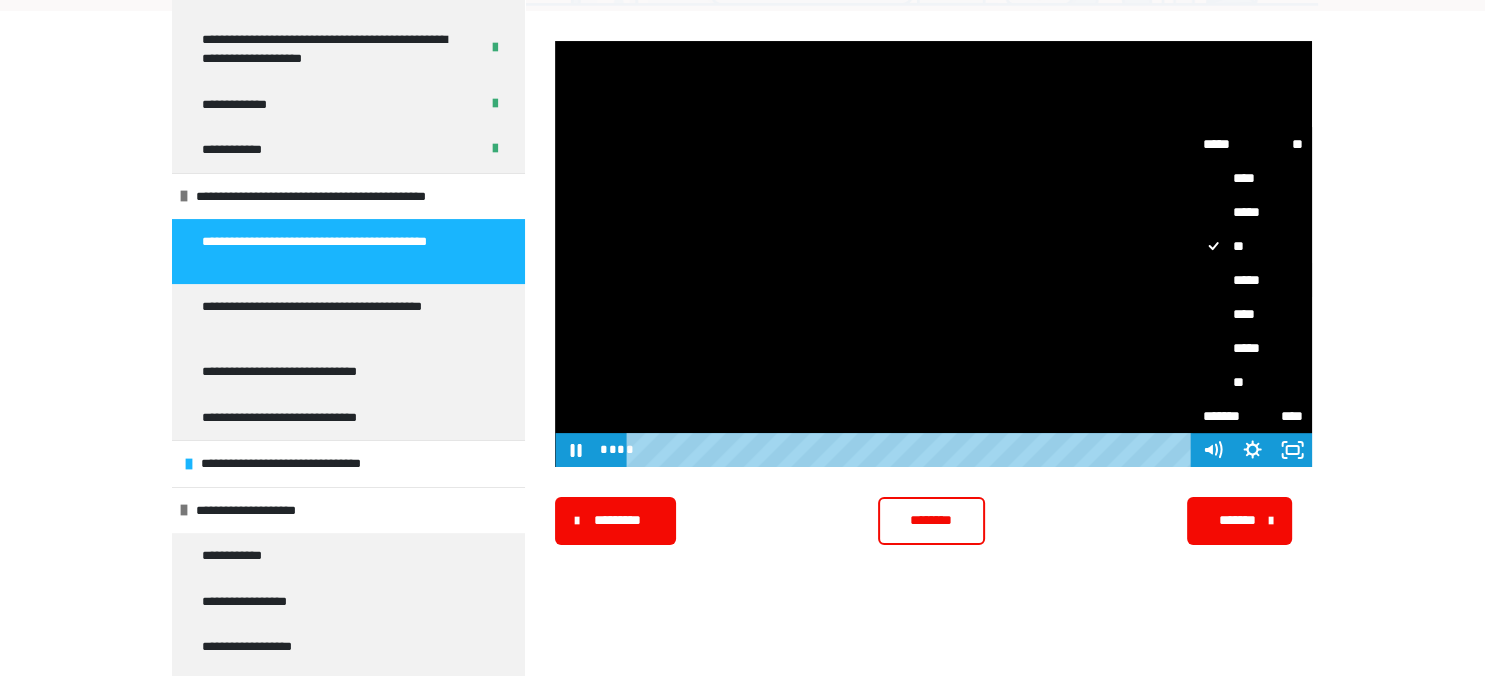 click on "*****" at bounding box center [1252, 280] 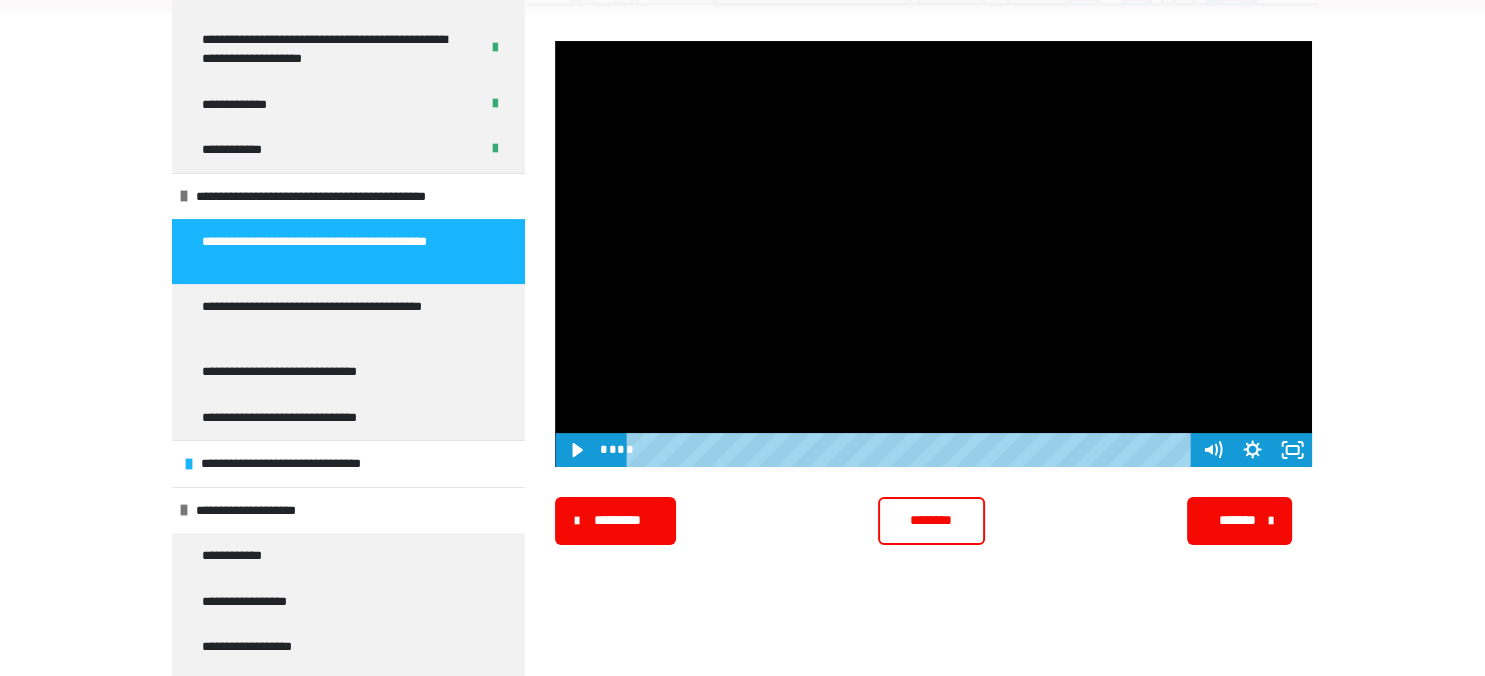 click on "********" at bounding box center (931, 521) 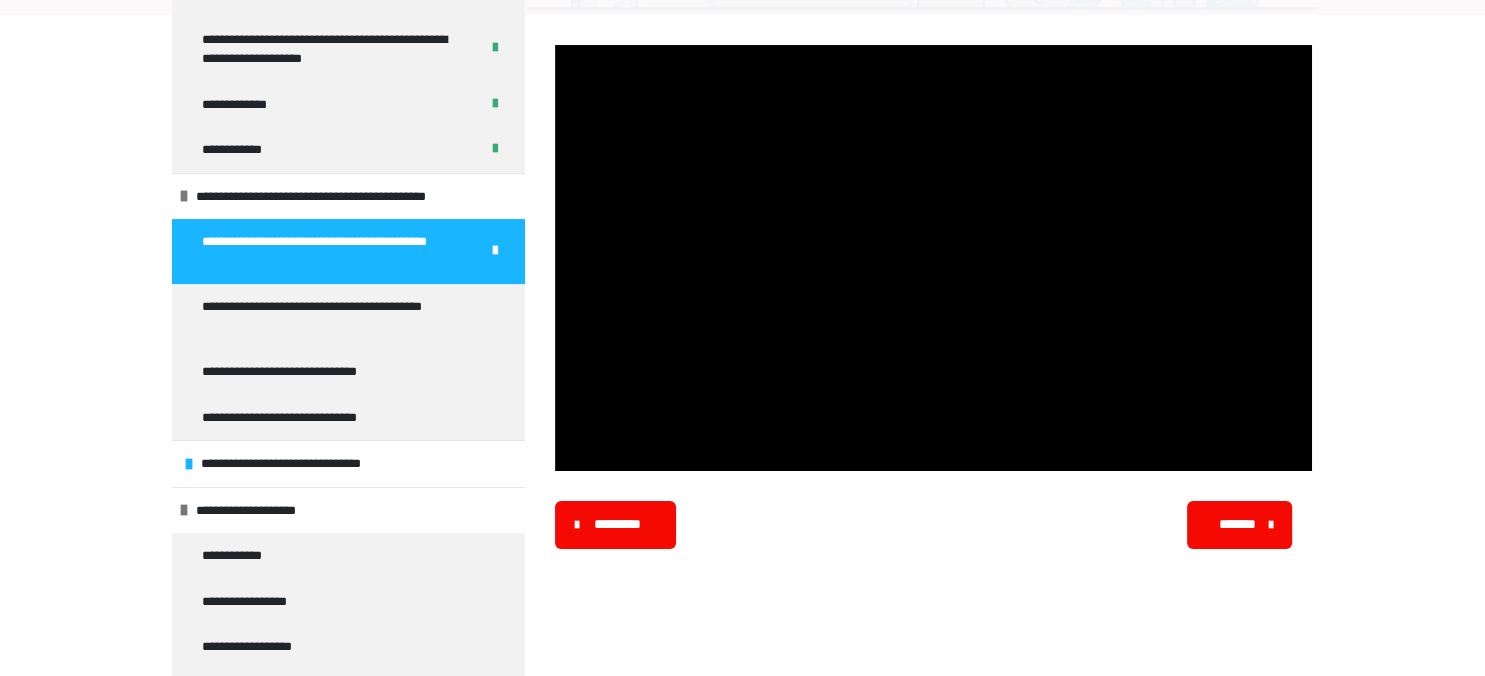scroll, scrollTop: 431, scrollLeft: 0, axis: vertical 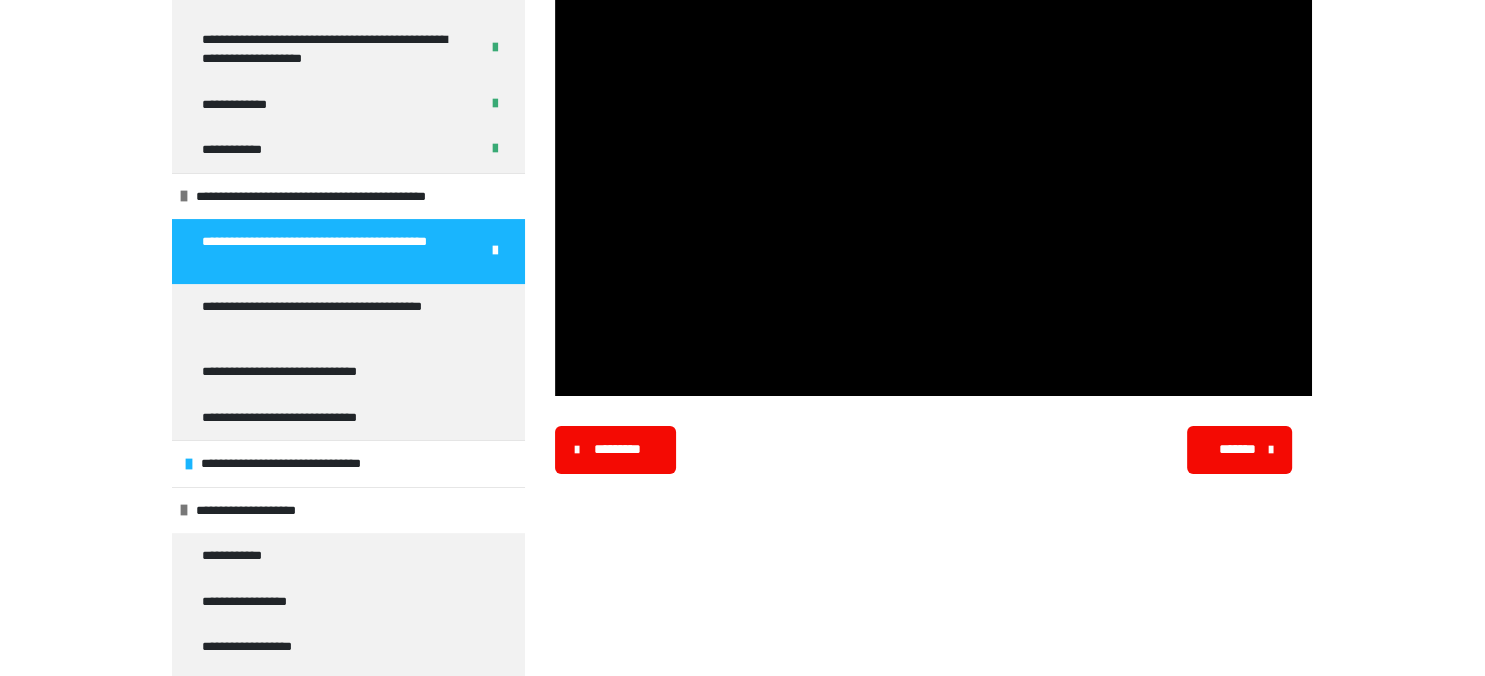 click on "*******" at bounding box center (1240, 450) 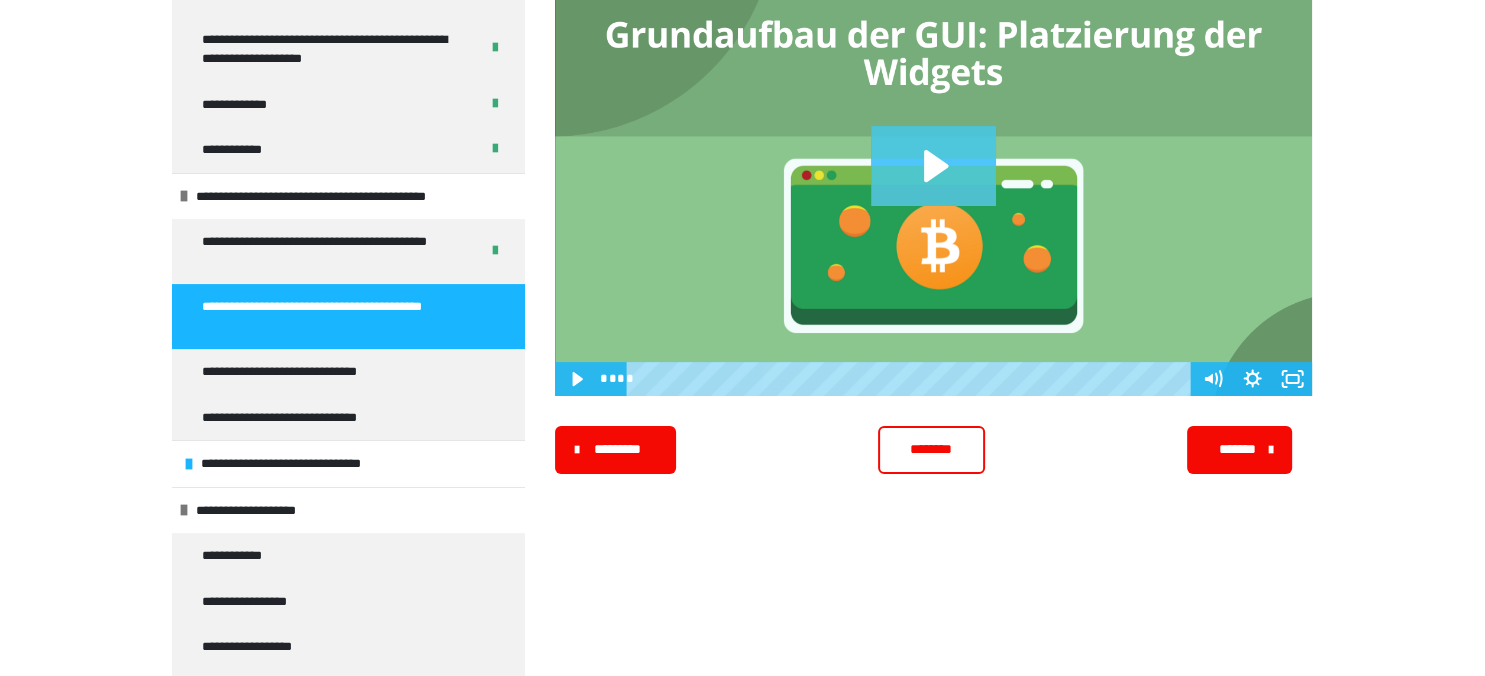 click 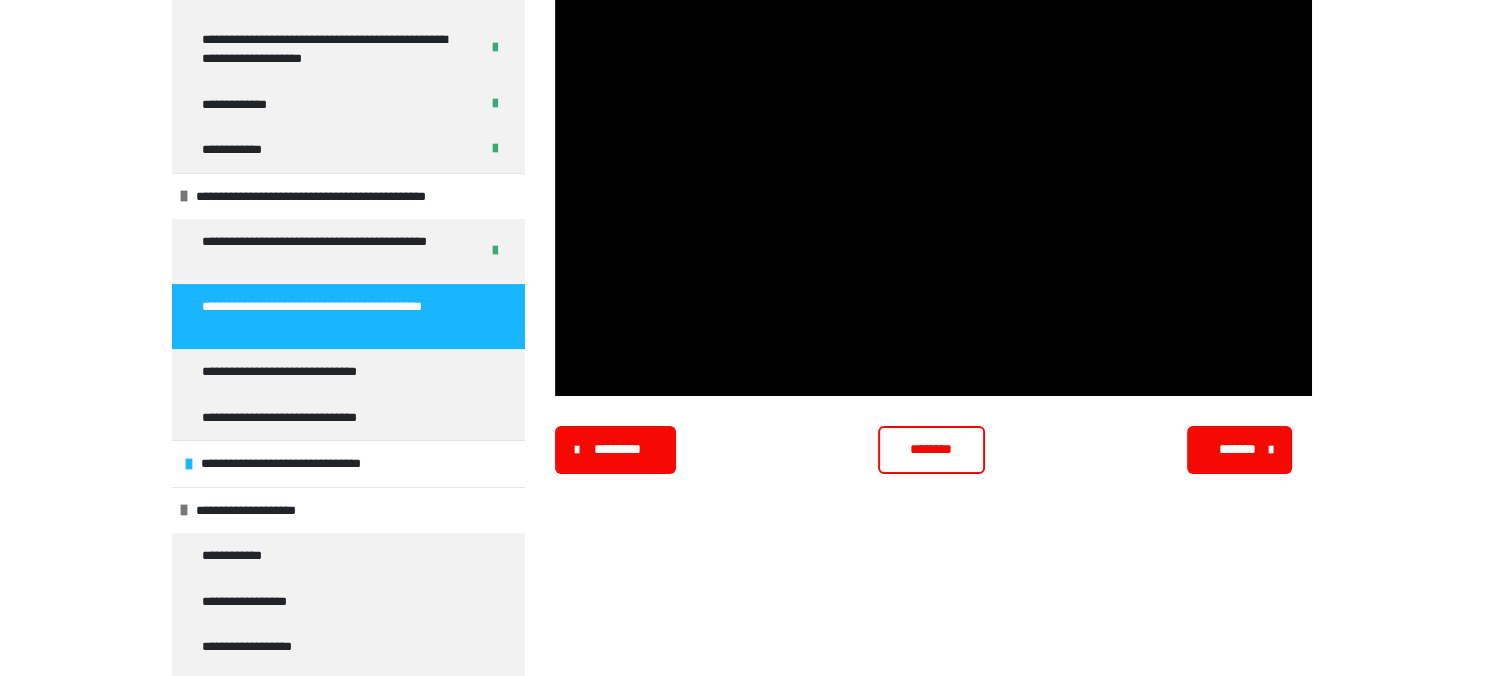 click on "********" at bounding box center (931, 449) 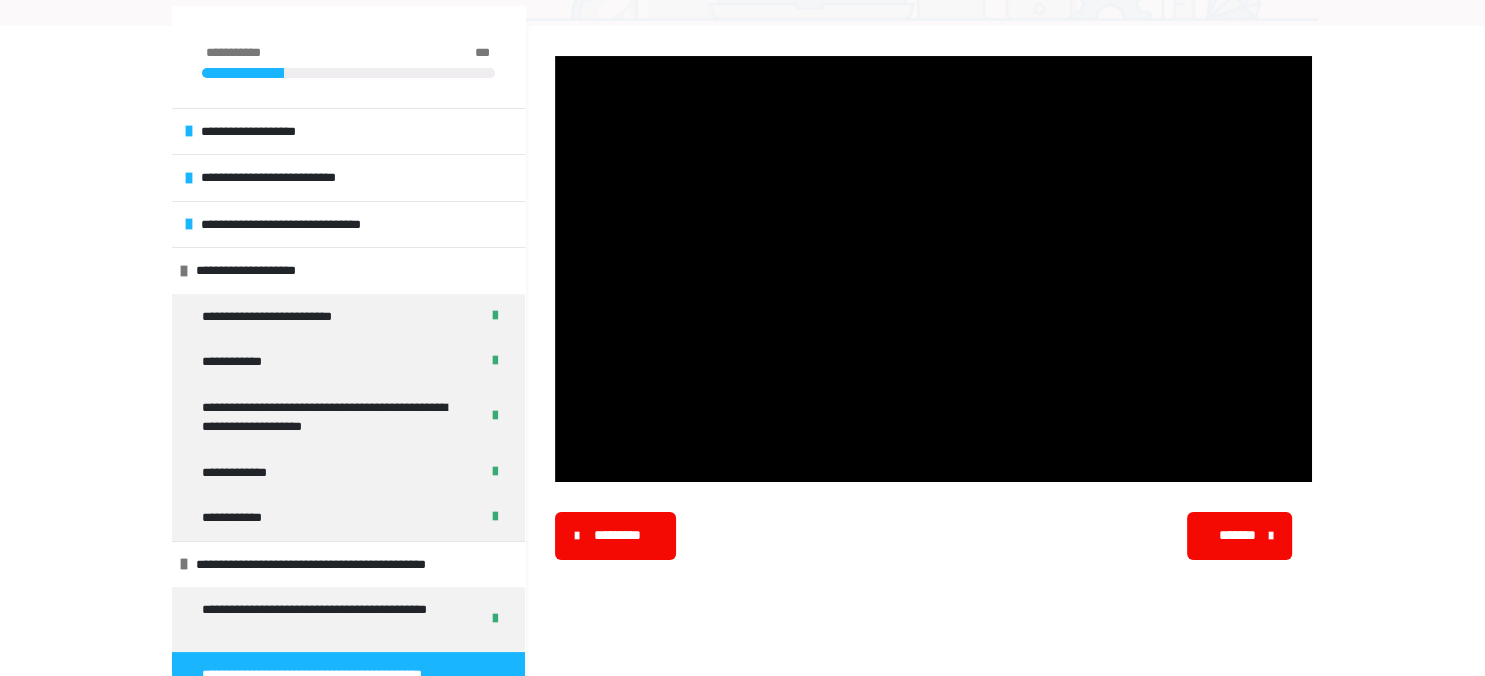 scroll, scrollTop: 431, scrollLeft: 0, axis: vertical 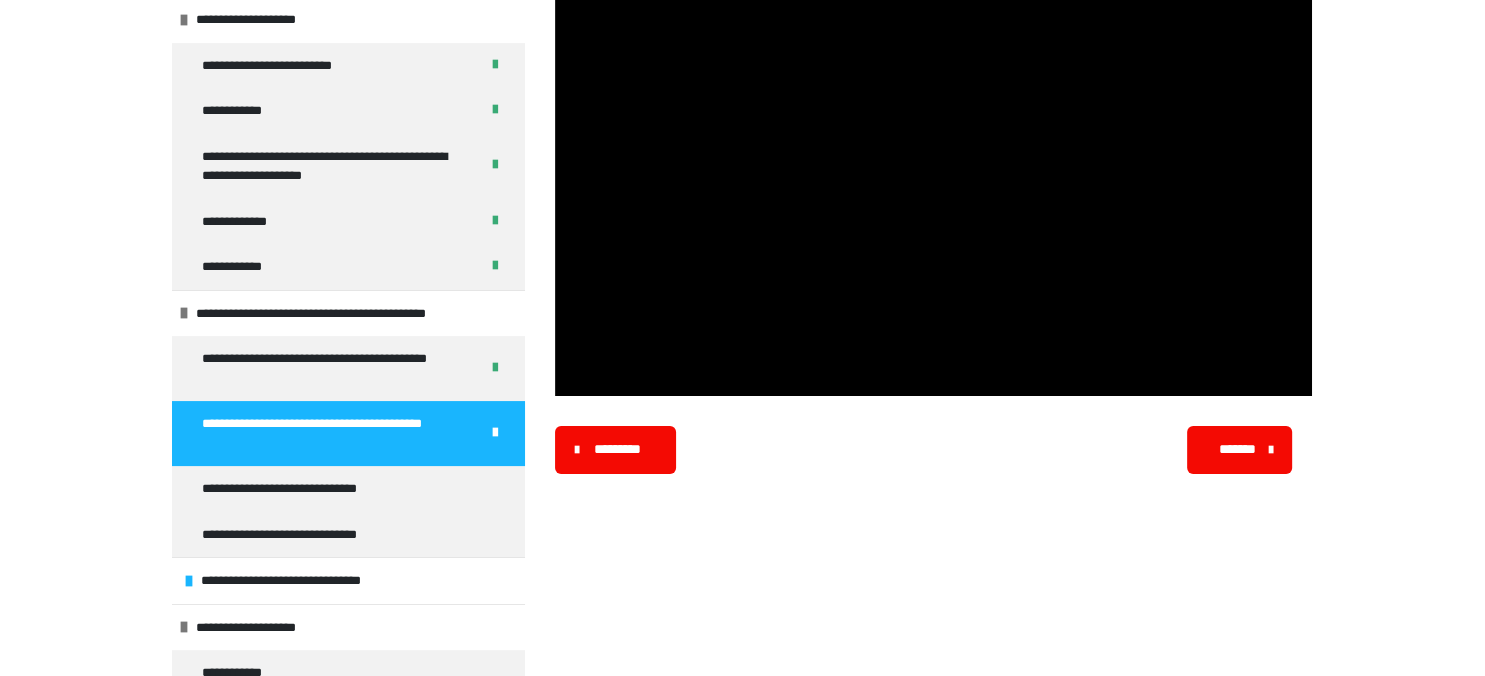 click at bounding box center (495, 433) 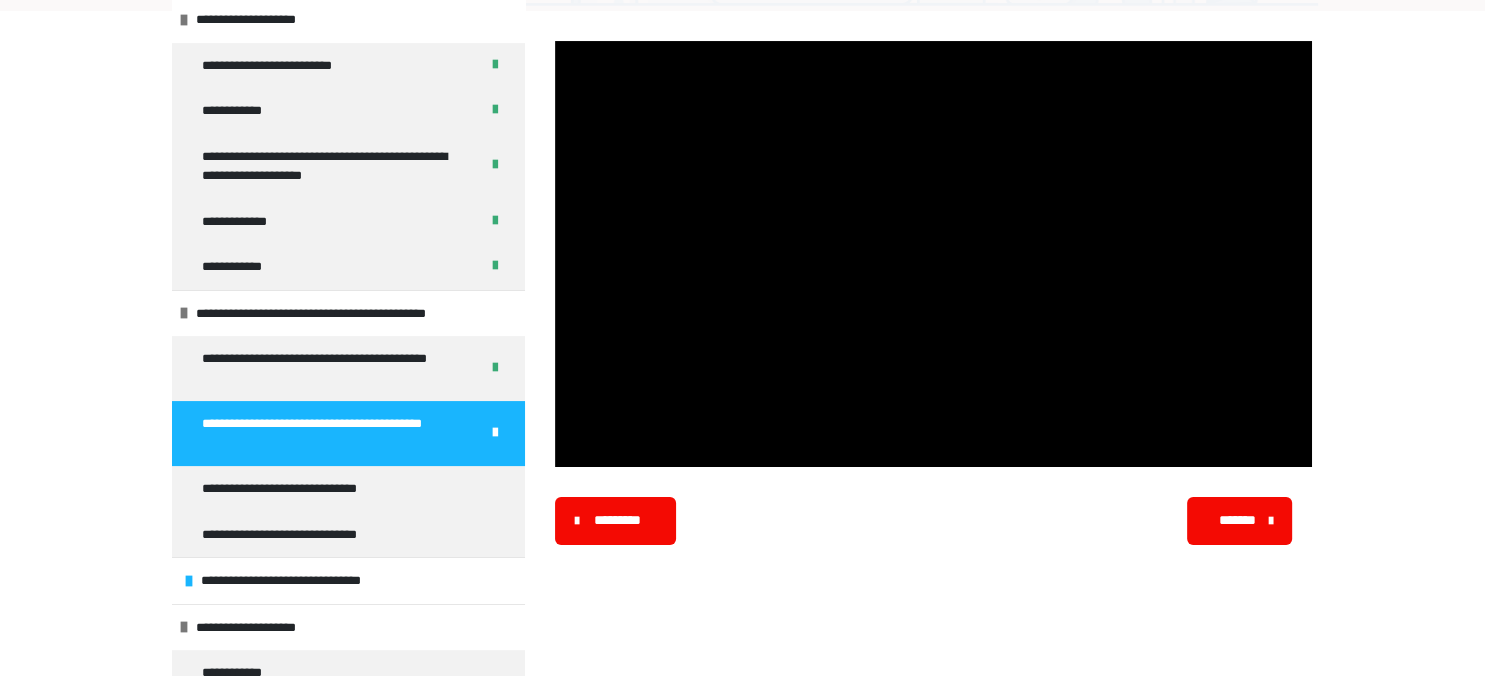 click at bounding box center (495, 433) 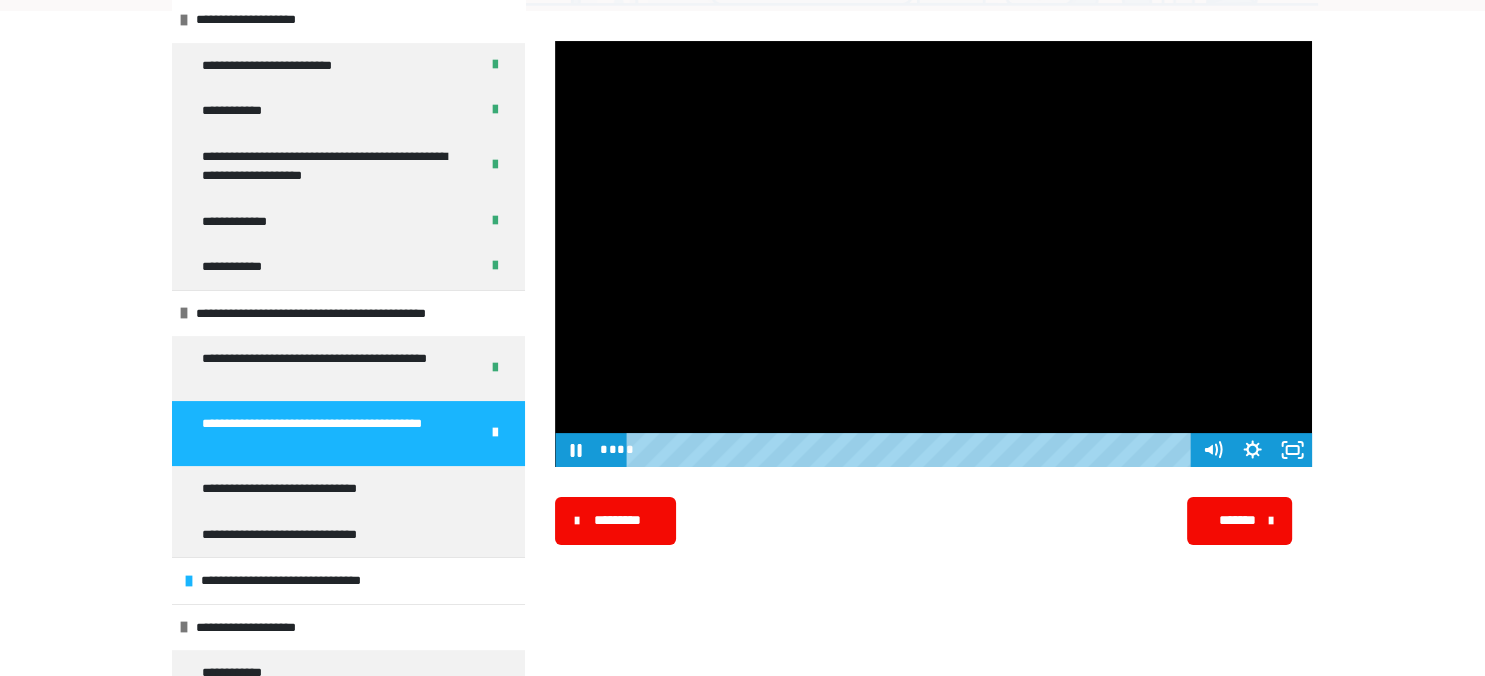click at bounding box center [933, 254] 